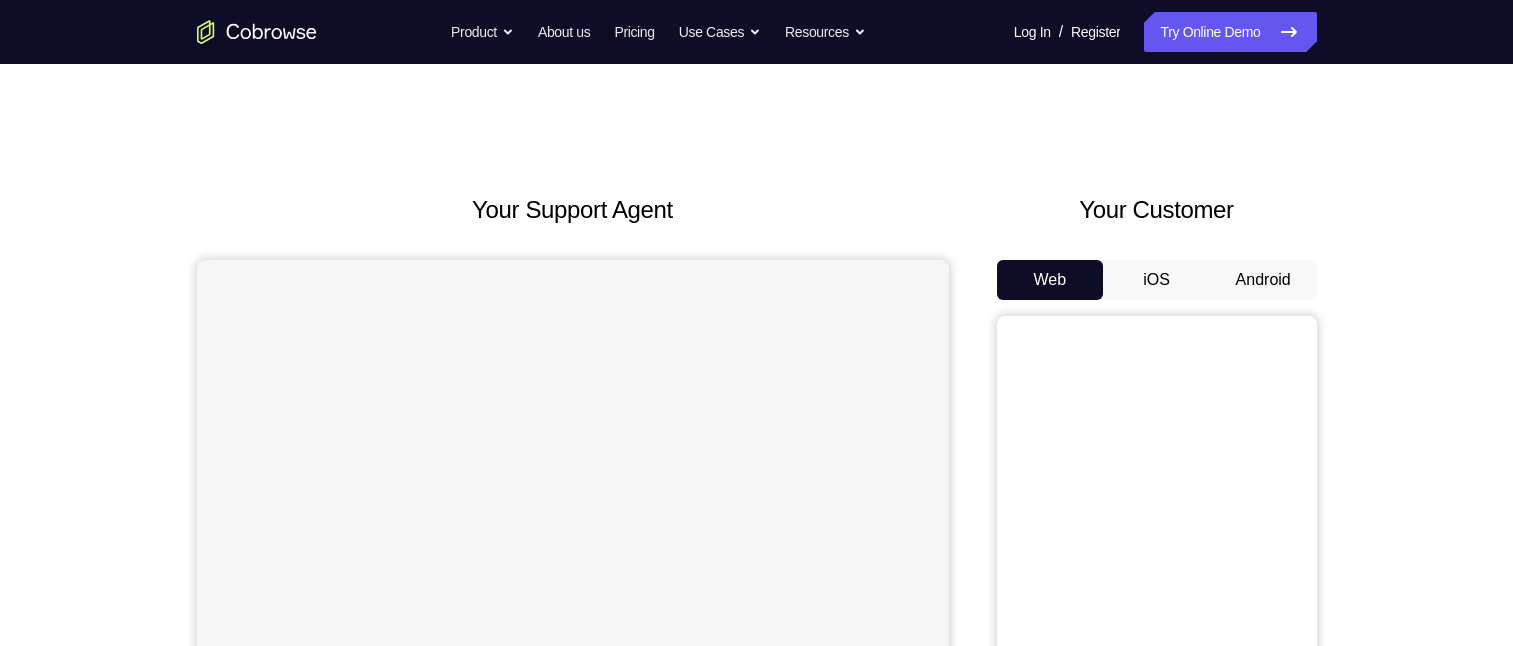 scroll, scrollTop: 0, scrollLeft: 0, axis: both 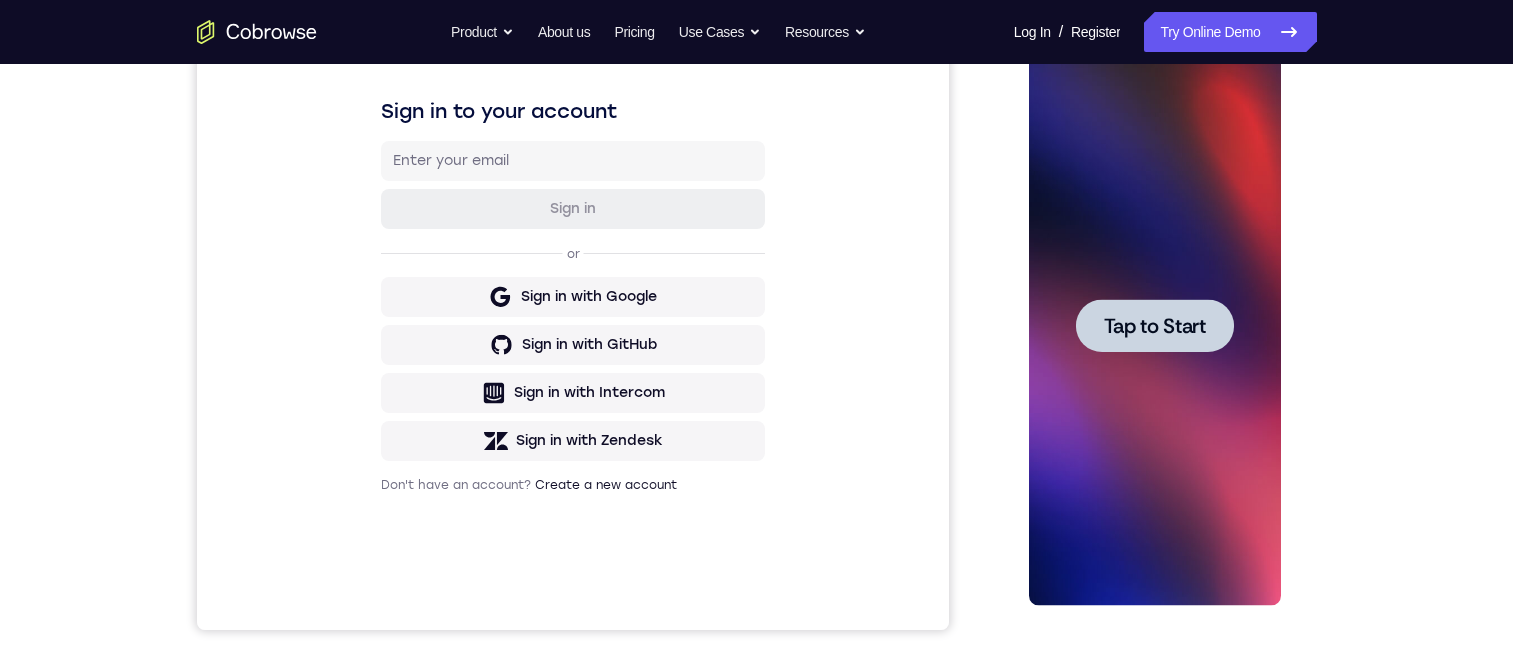 click on "Tap to Start" at bounding box center (1155, 326) 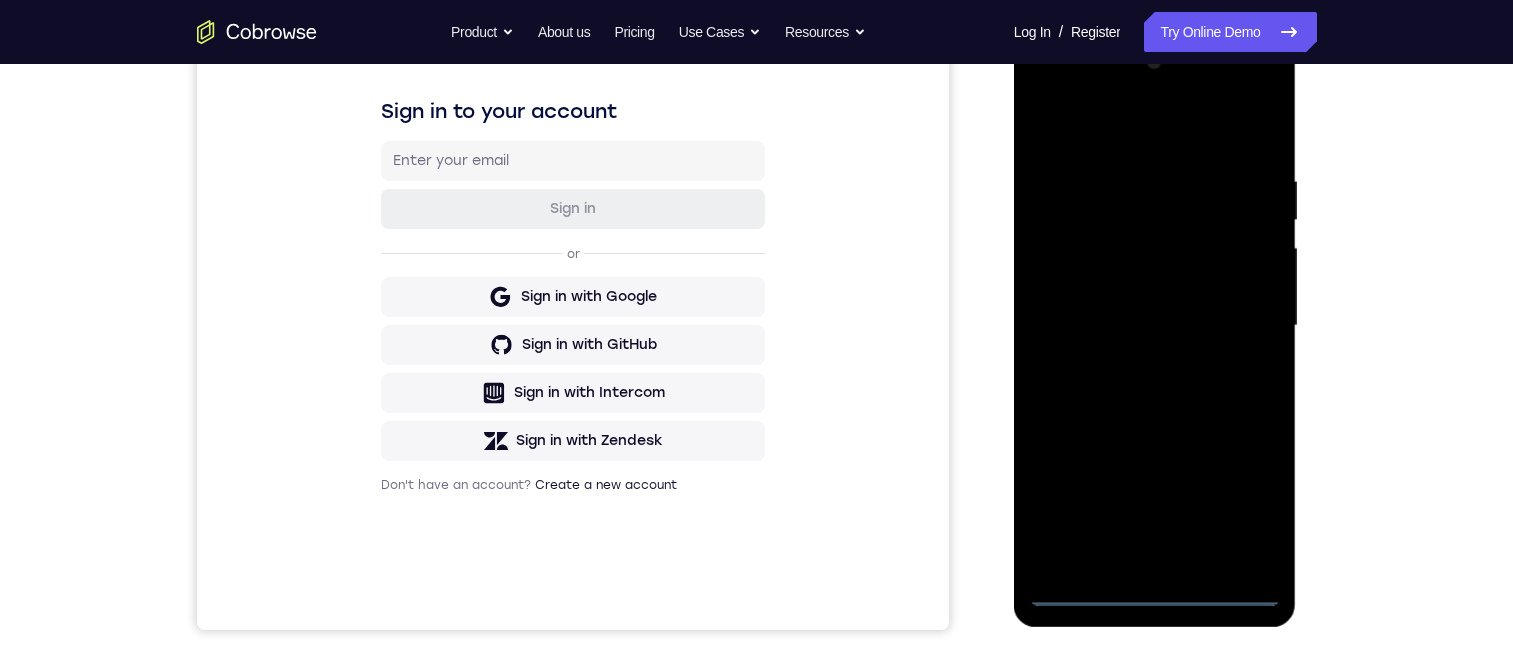click at bounding box center [1155, 326] 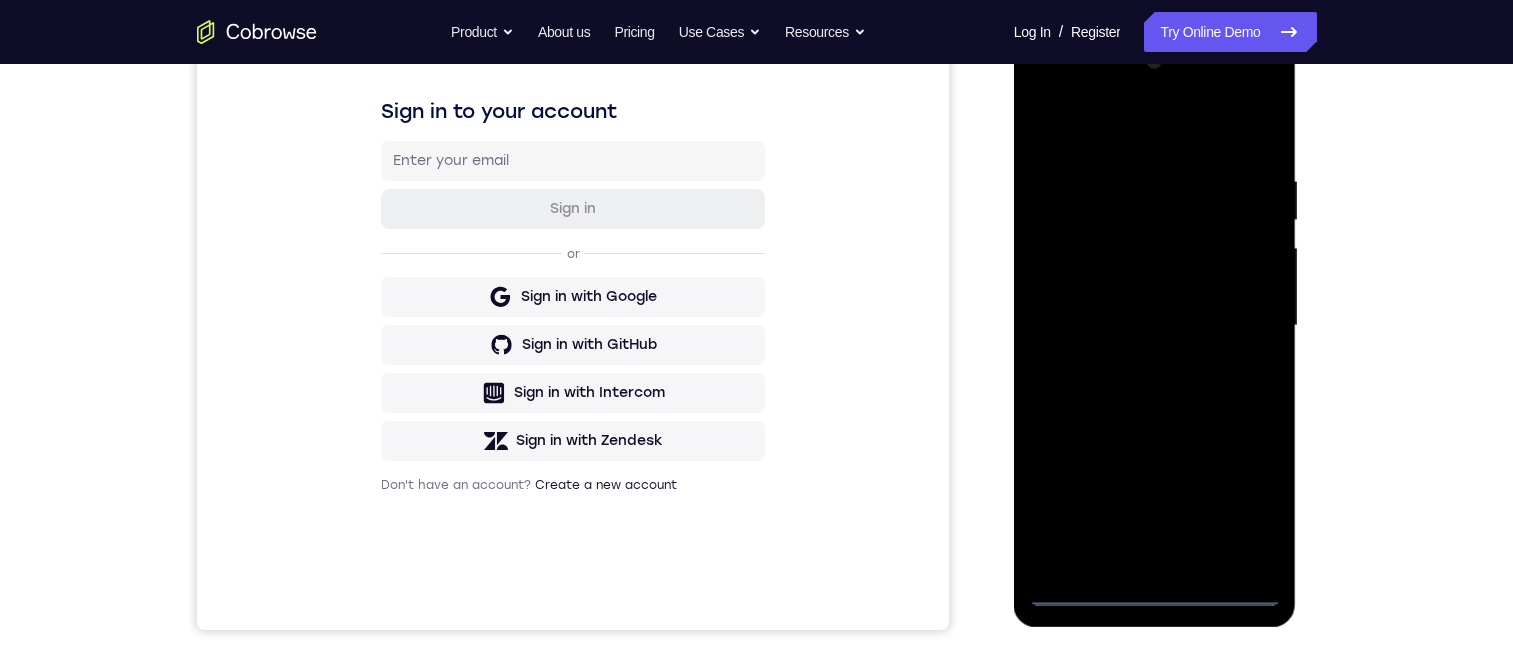 drag, startPoint x: 1147, startPoint y: 336, endPoint x: 1152, endPoint y: 224, distance: 112.11155 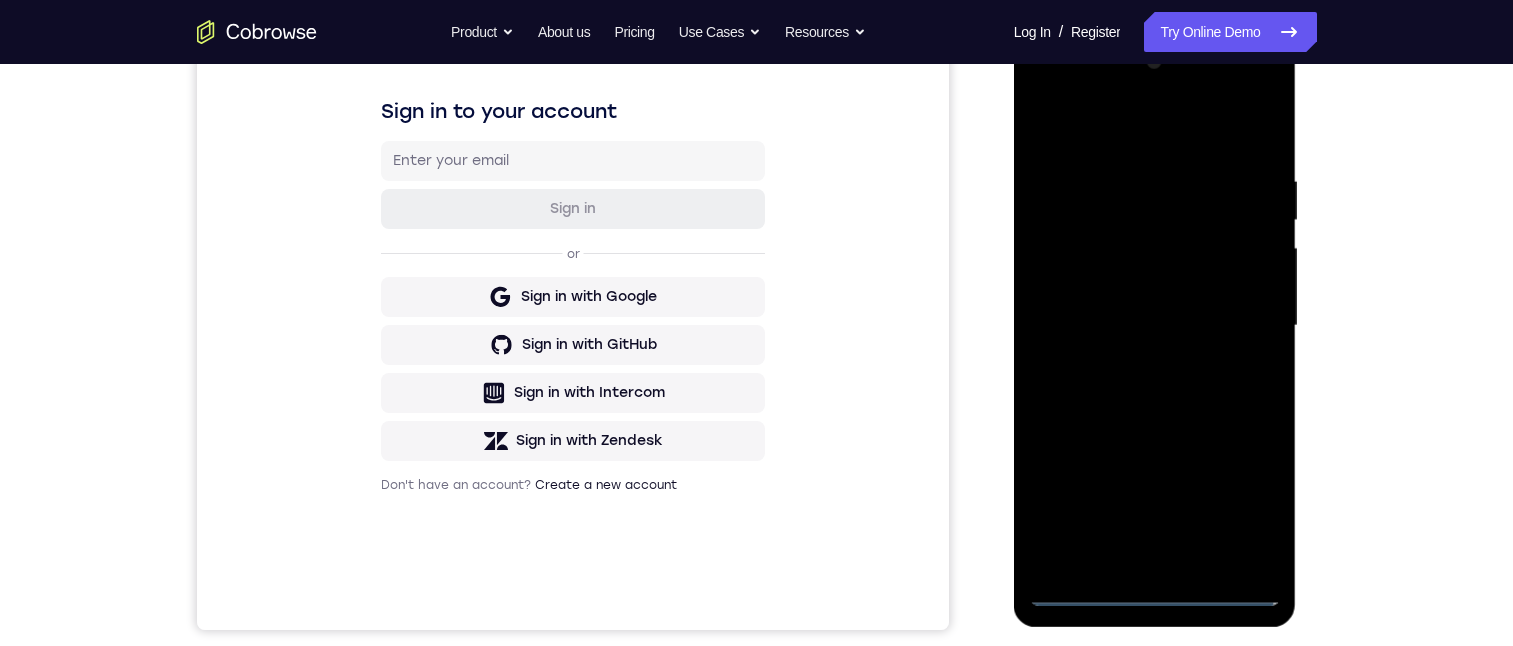 click at bounding box center (1155, 326) 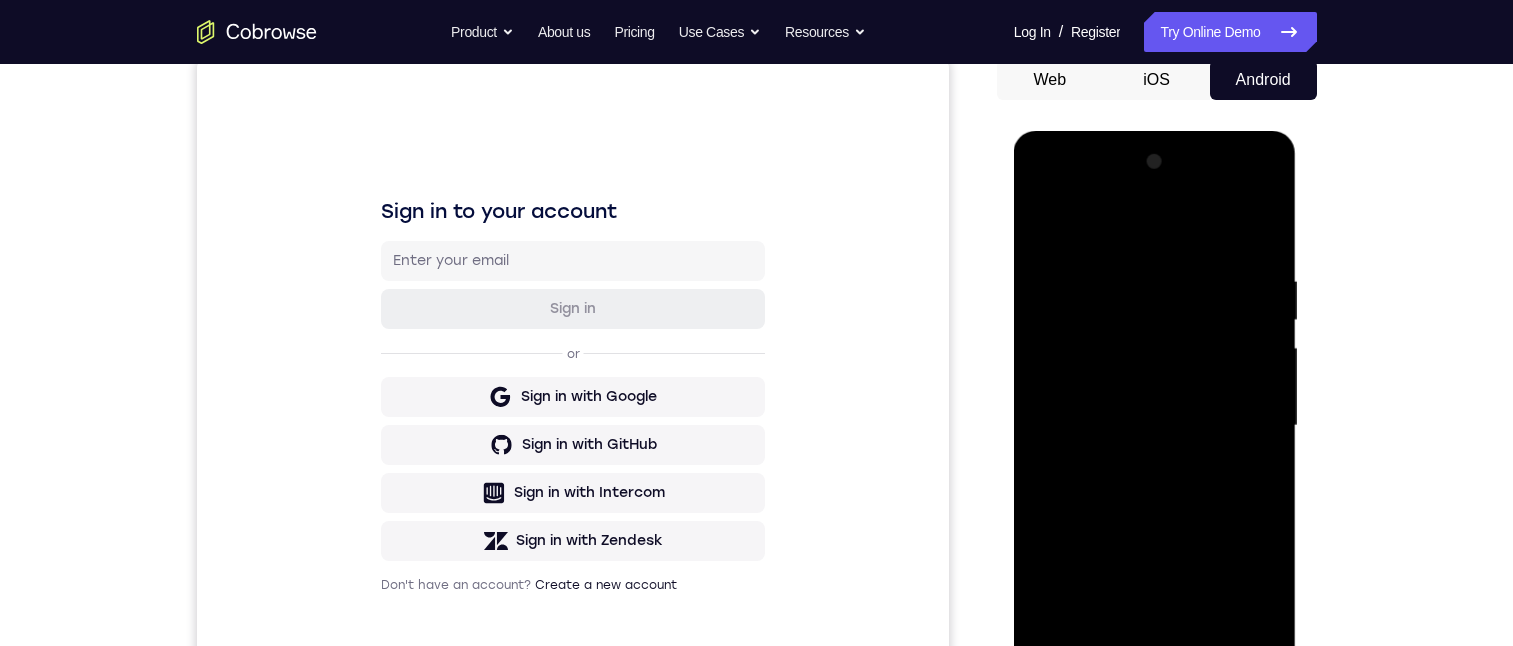 scroll, scrollTop: 300, scrollLeft: 0, axis: vertical 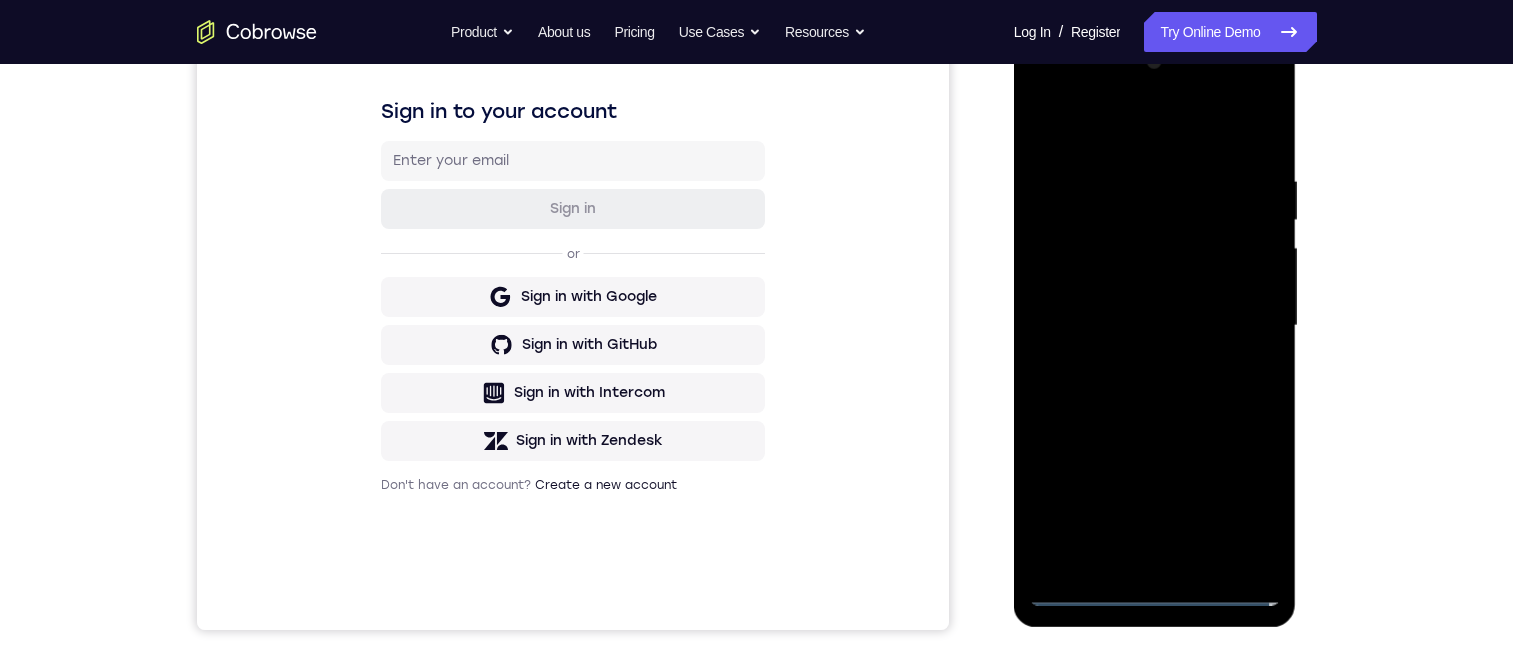 click at bounding box center [1155, 326] 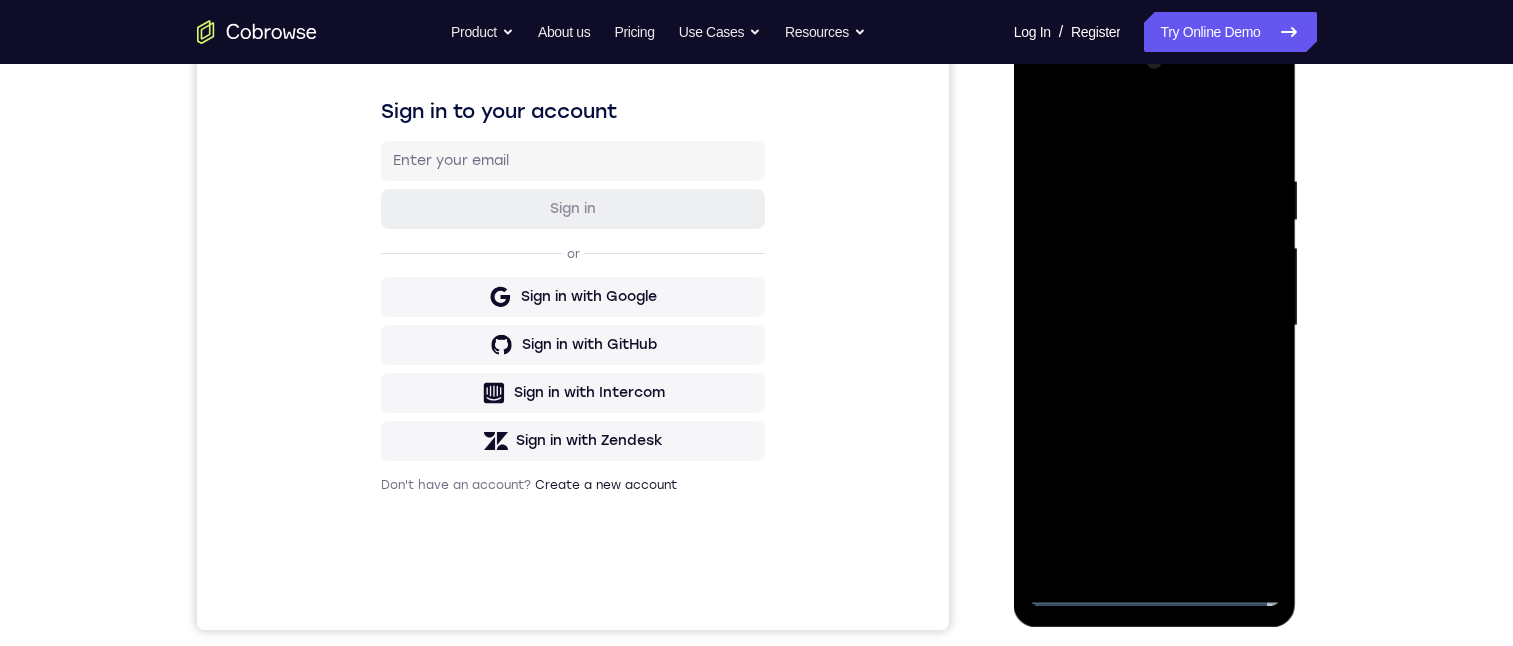 click at bounding box center (1155, 326) 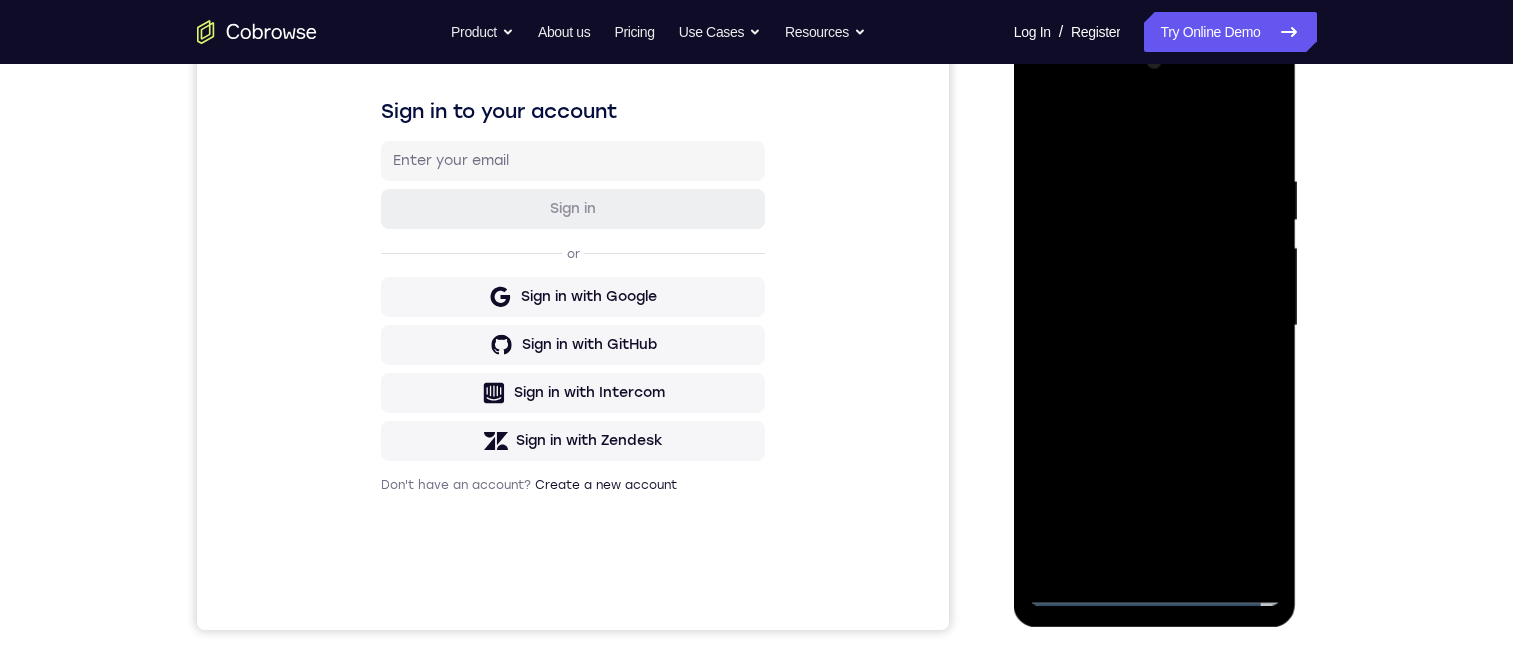 click at bounding box center [1155, 326] 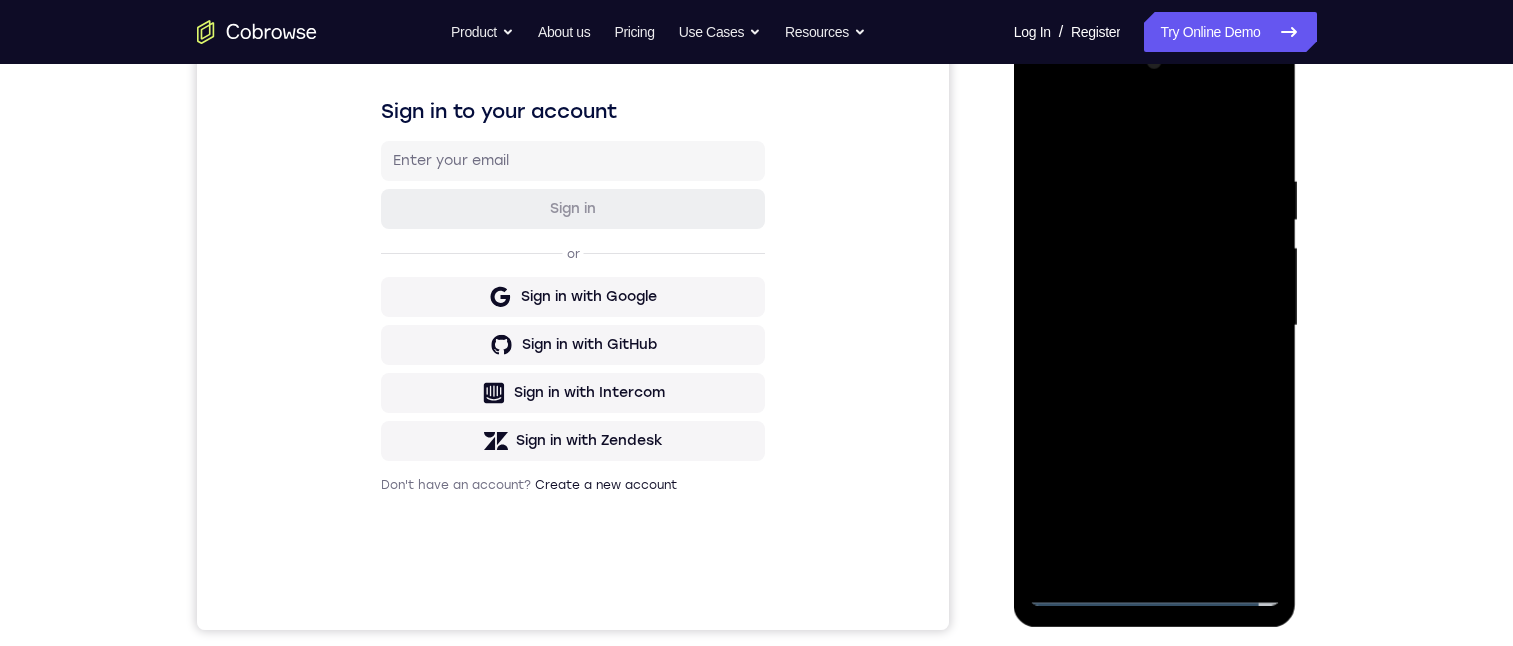 click at bounding box center [1155, 326] 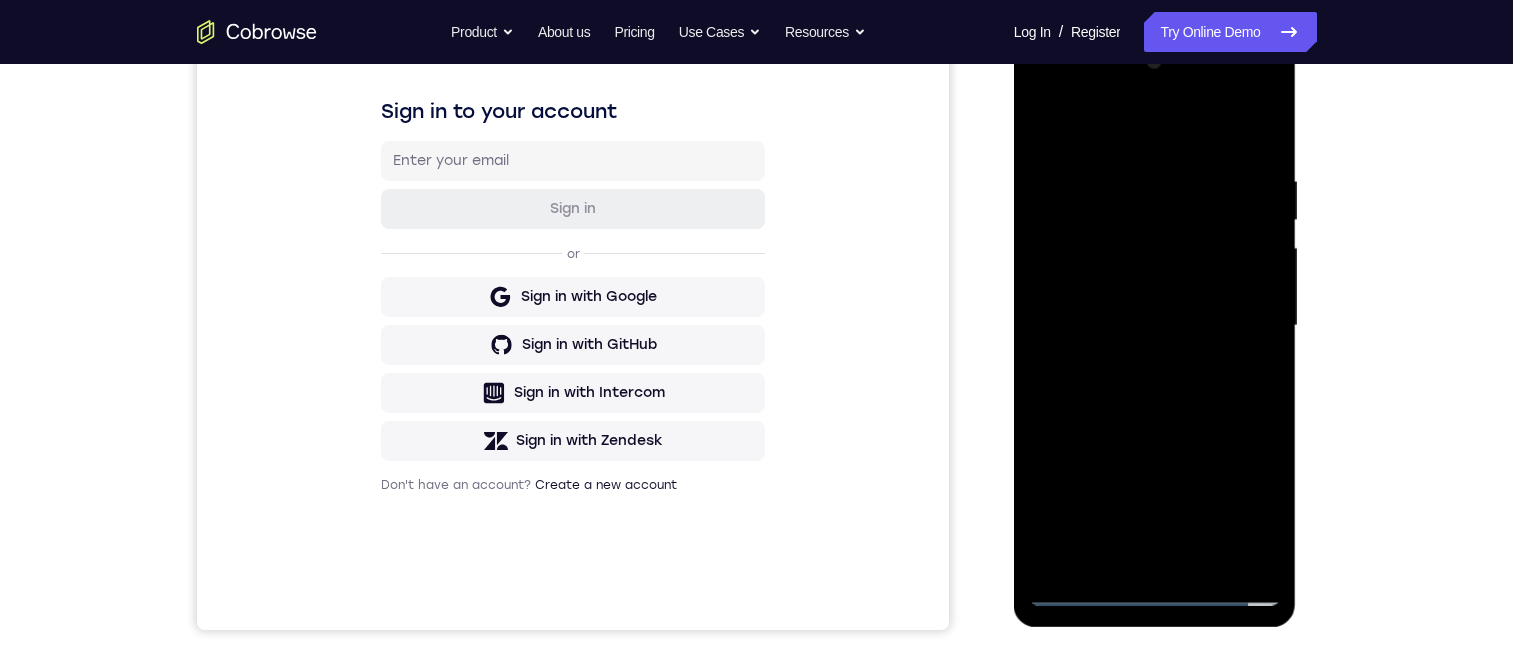 click at bounding box center [1155, 326] 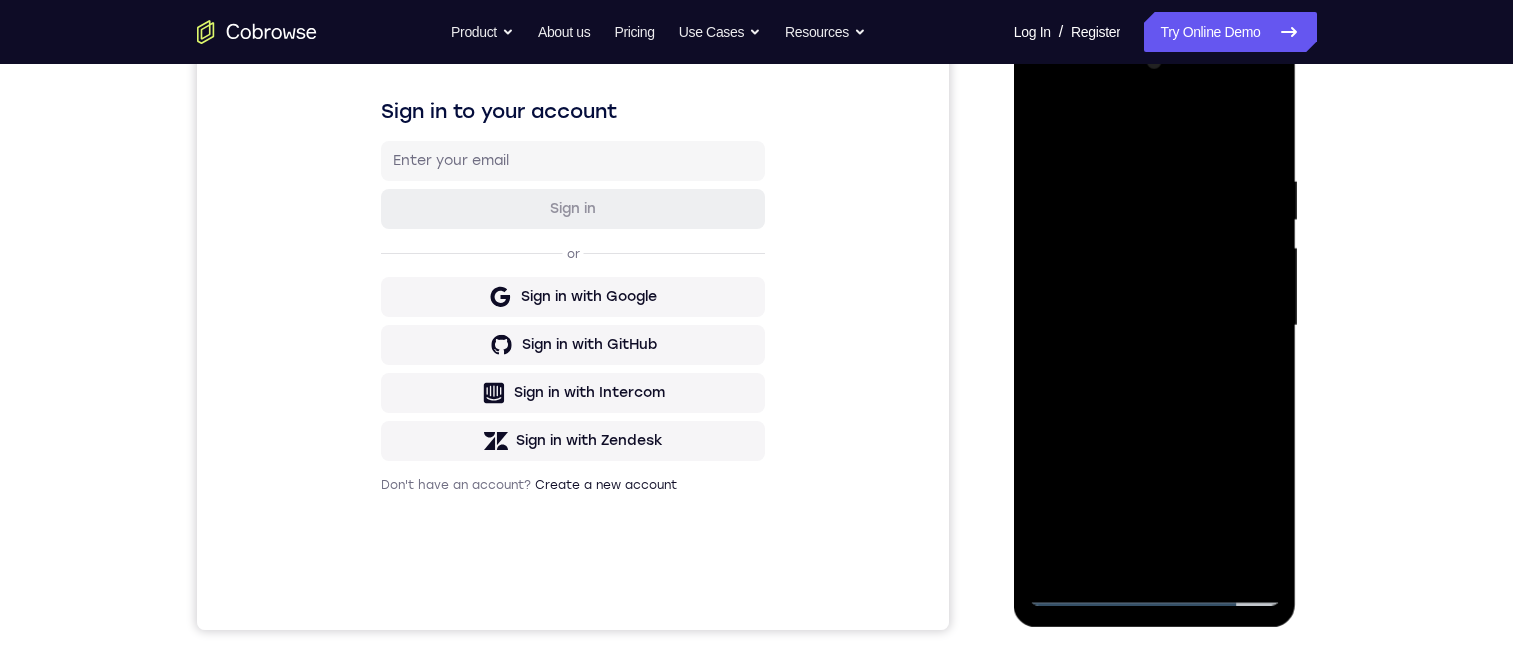 click at bounding box center (1155, 326) 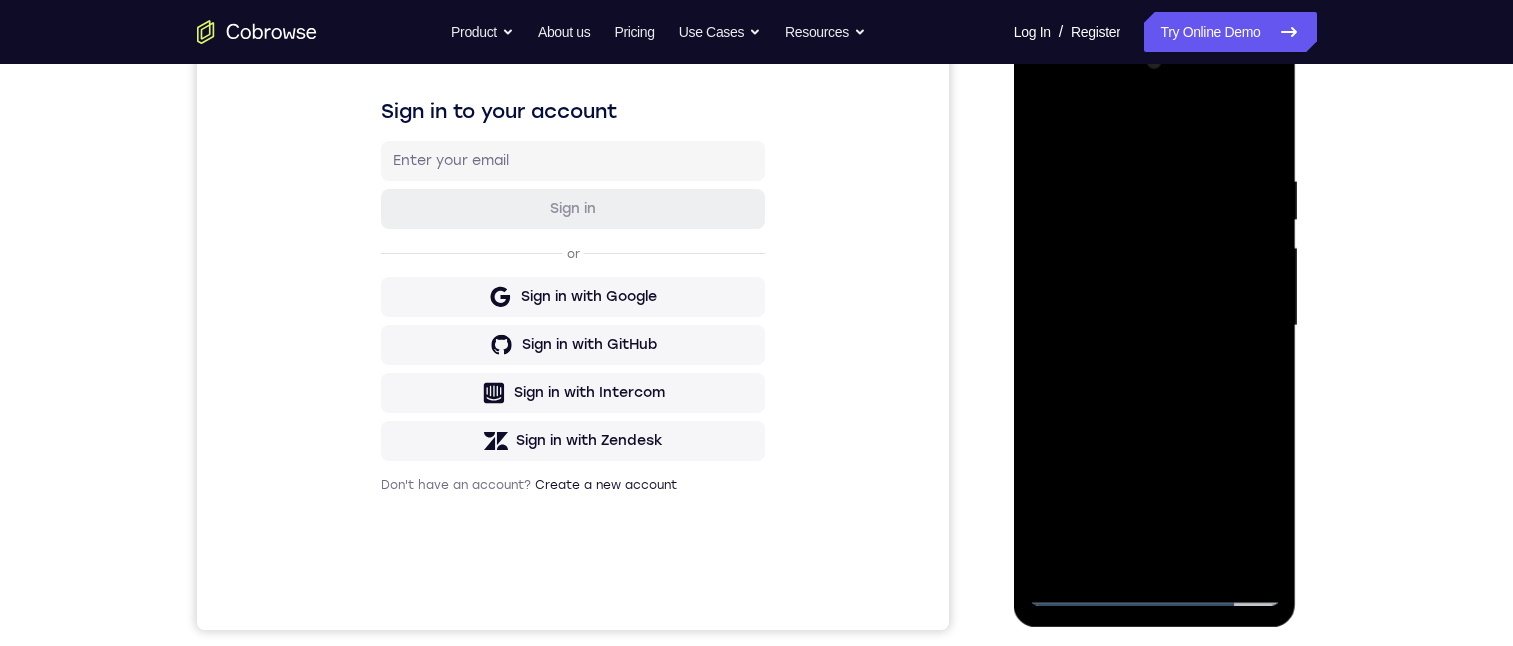 click at bounding box center (1155, 326) 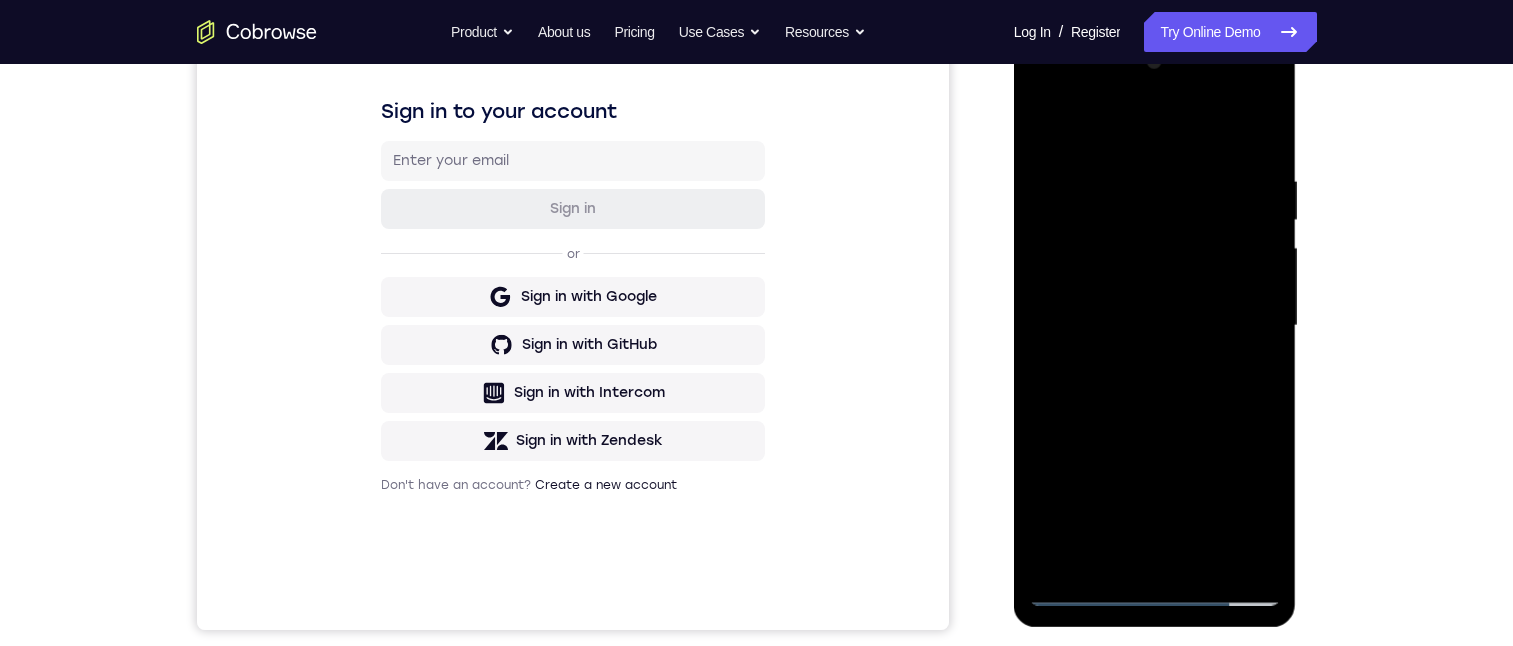 click at bounding box center (1155, 326) 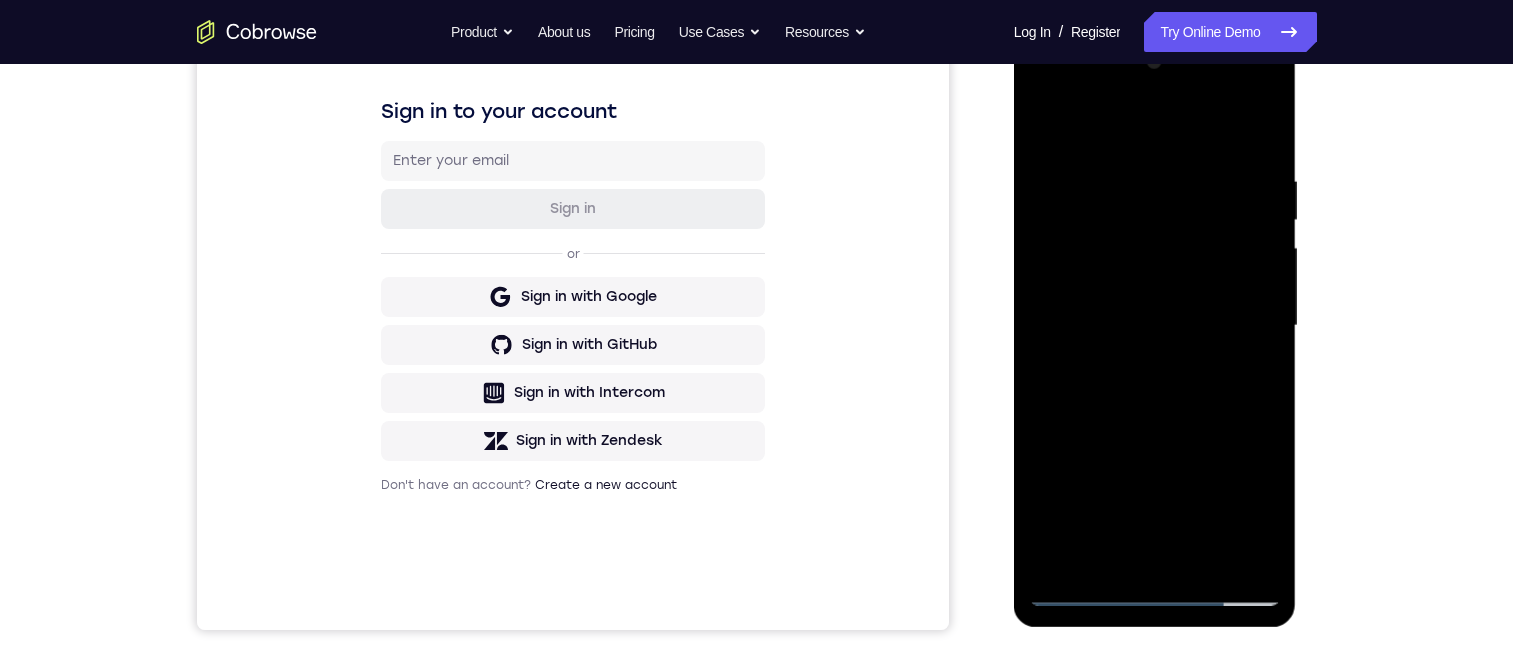 click at bounding box center (1155, 326) 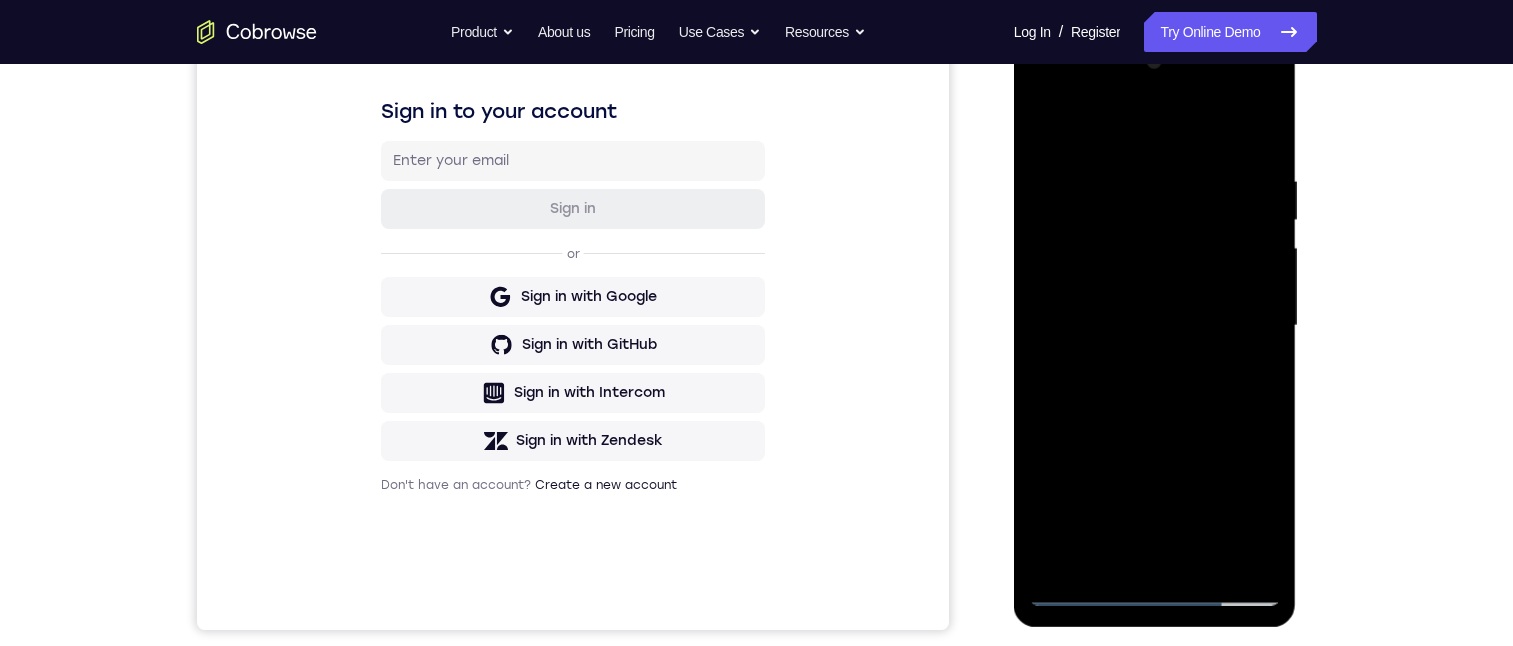 drag, startPoint x: 1198, startPoint y: 479, endPoint x: 1182, endPoint y: 392, distance: 88.45903 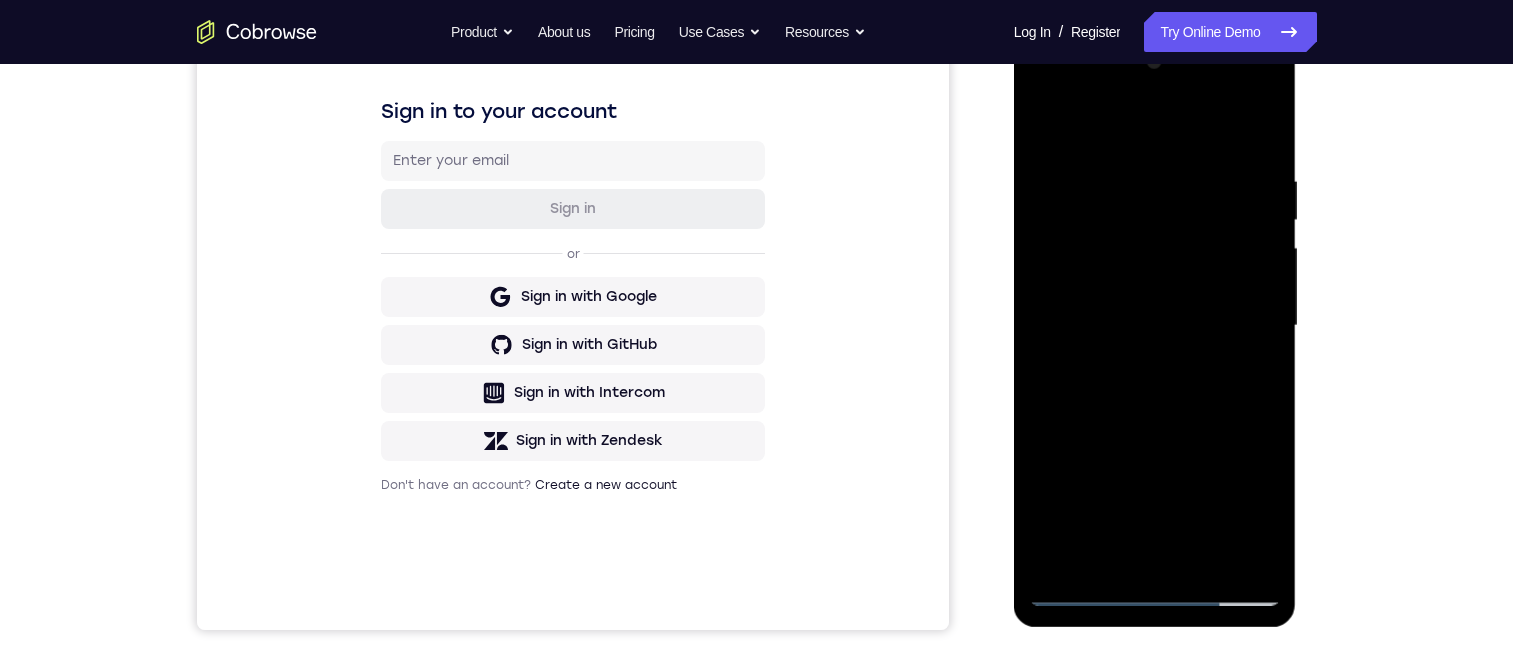drag, startPoint x: 1153, startPoint y: 234, endPoint x: 1175, endPoint y: 115, distance: 121.016525 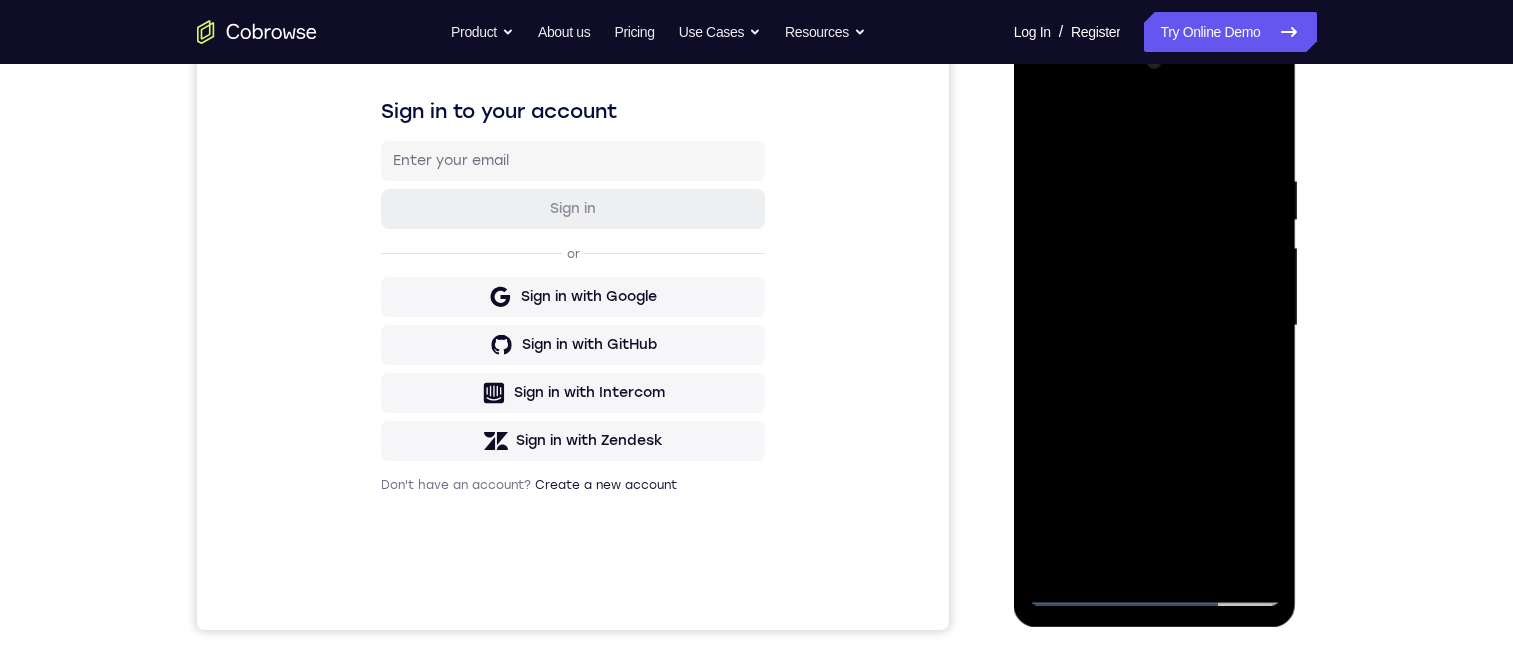 click at bounding box center (1155, 326) 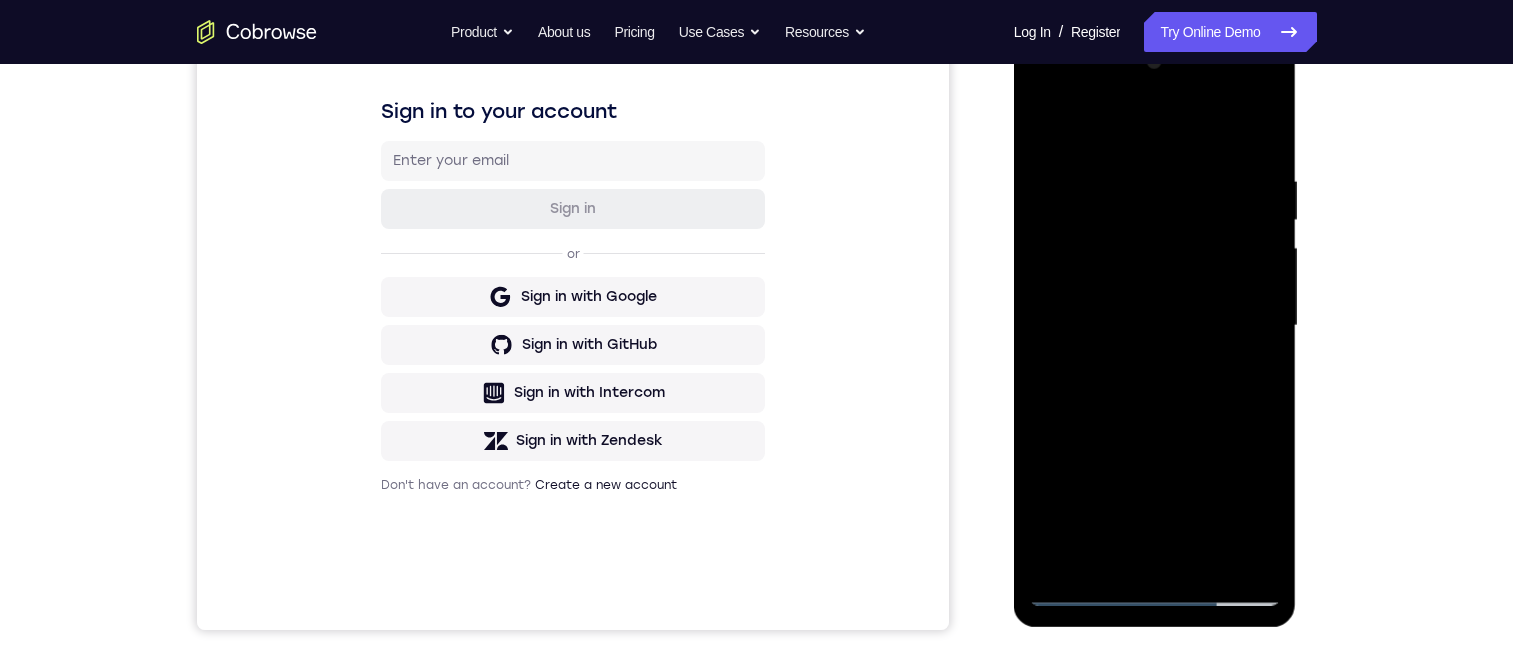 click at bounding box center [1155, 326] 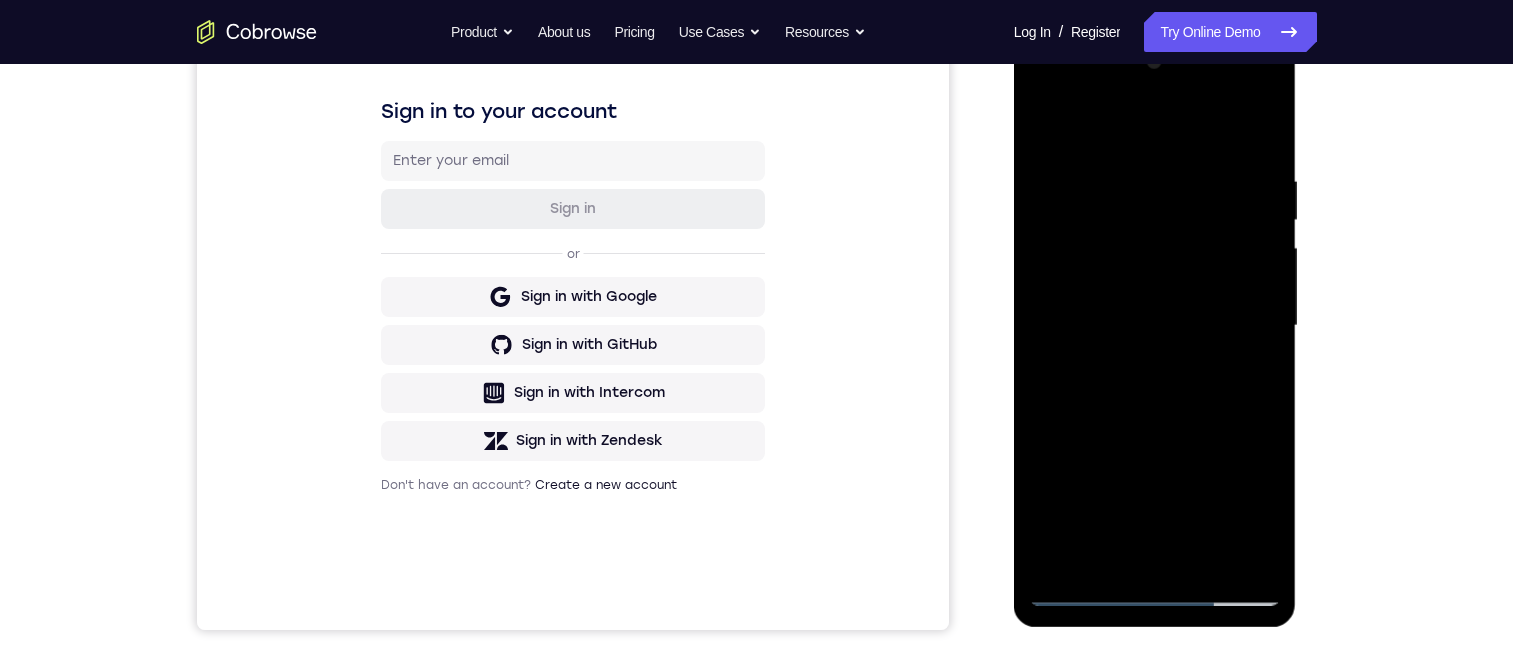 click at bounding box center [1155, 326] 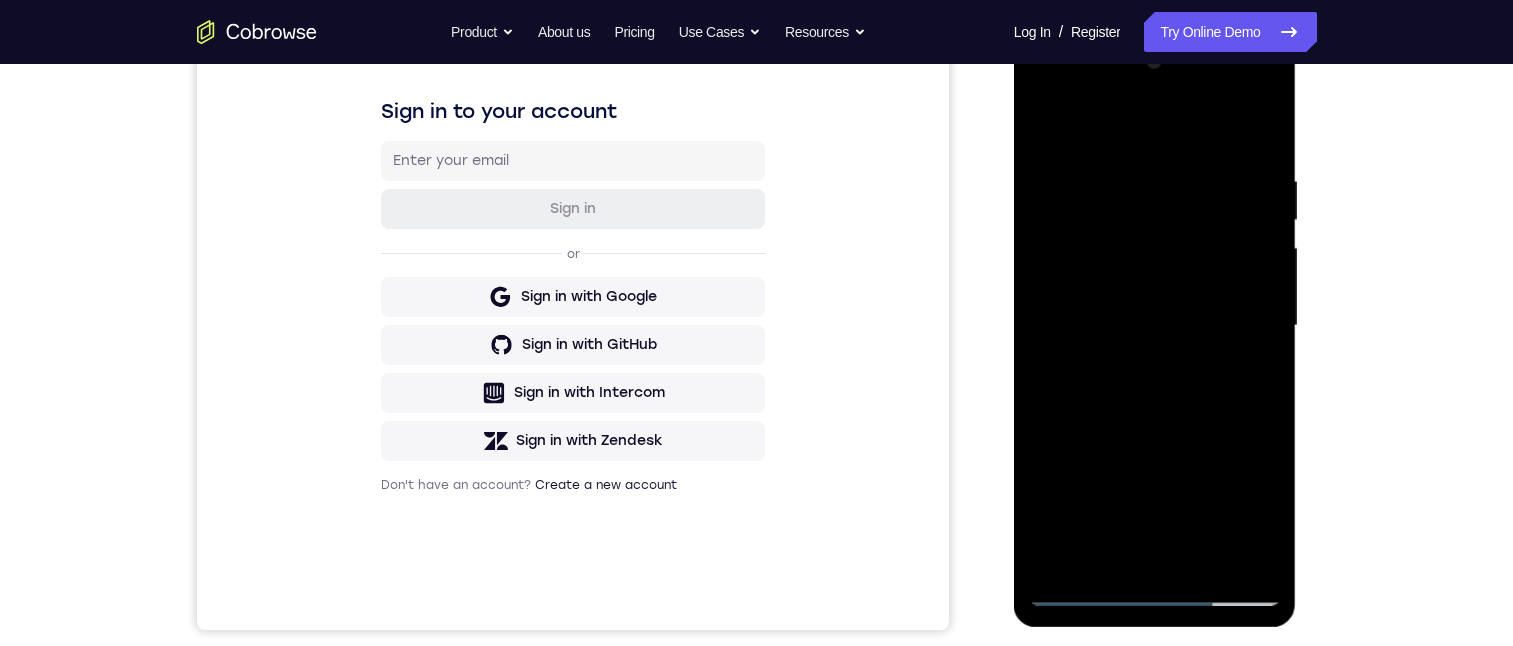 click at bounding box center (1155, 326) 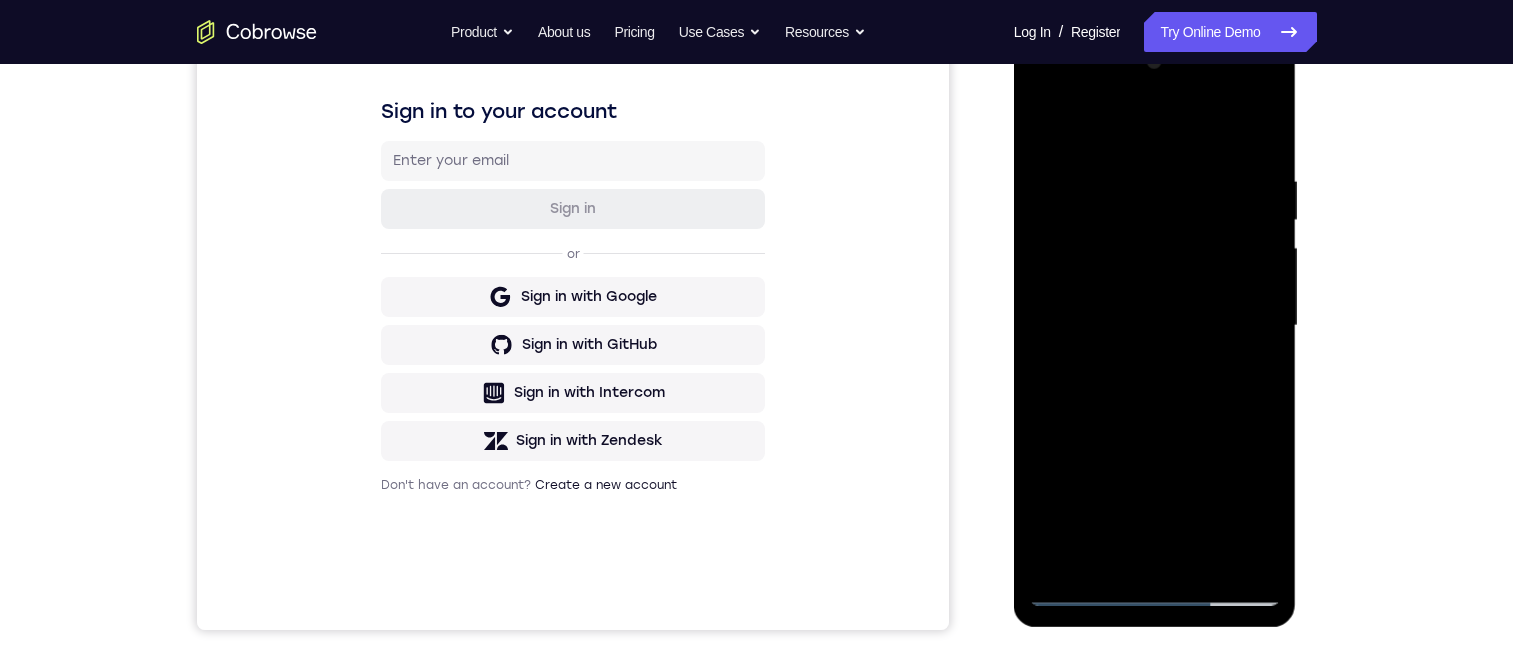 click at bounding box center [1155, 326] 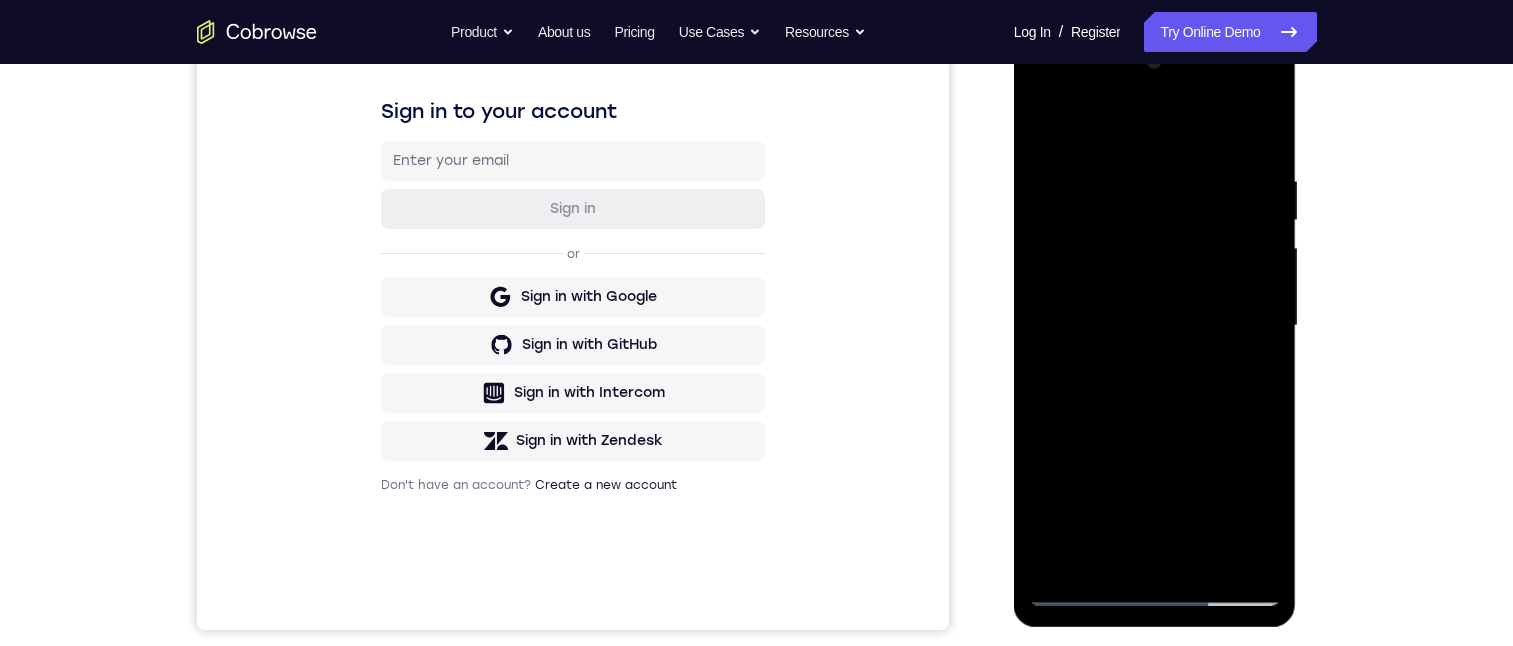 click at bounding box center (1155, 326) 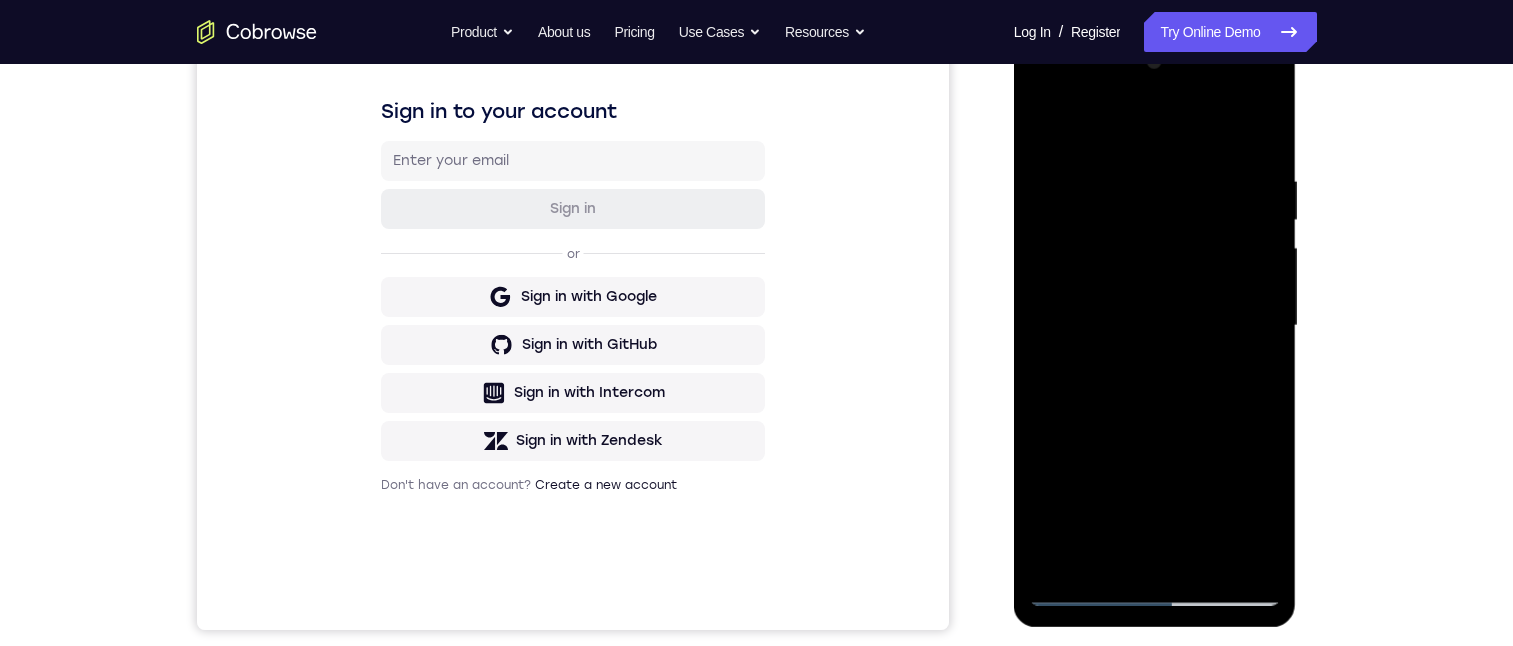 click at bounding box center (1155, 326) 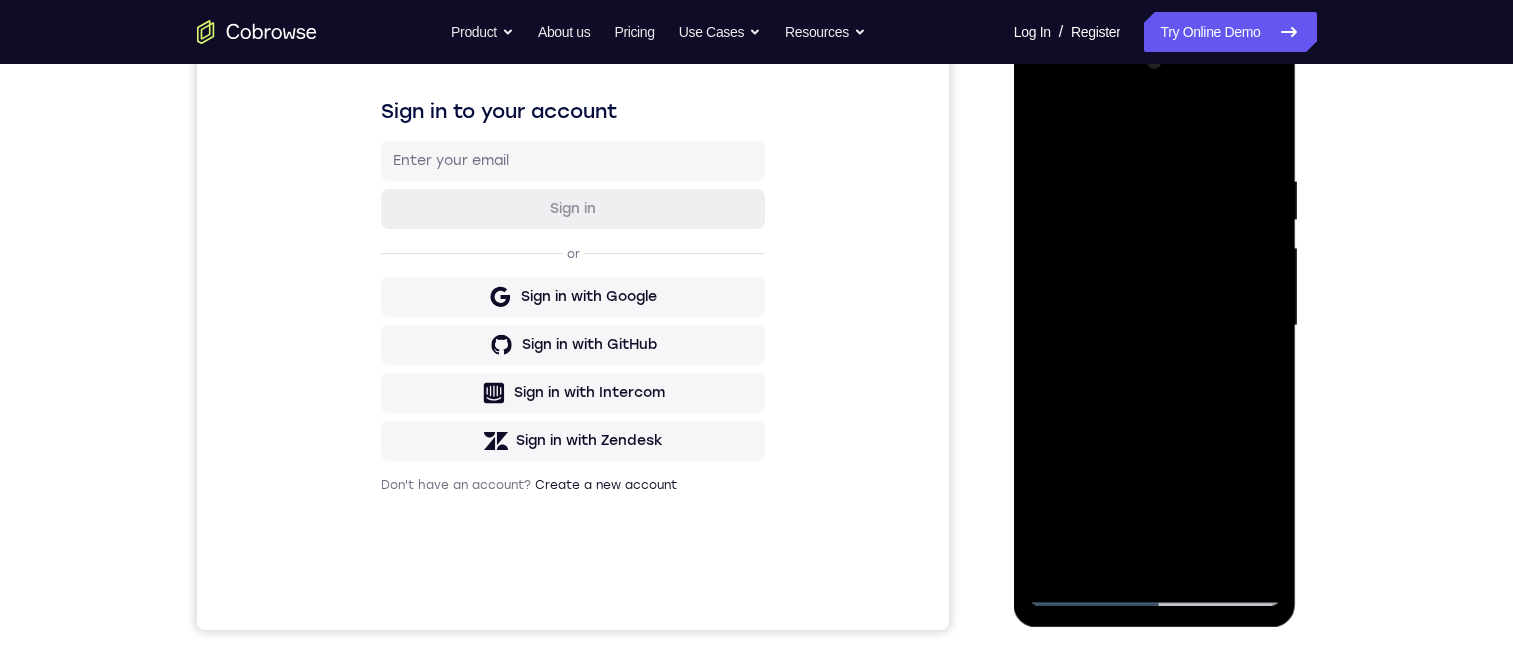 click at bounding box center [1155, 326] 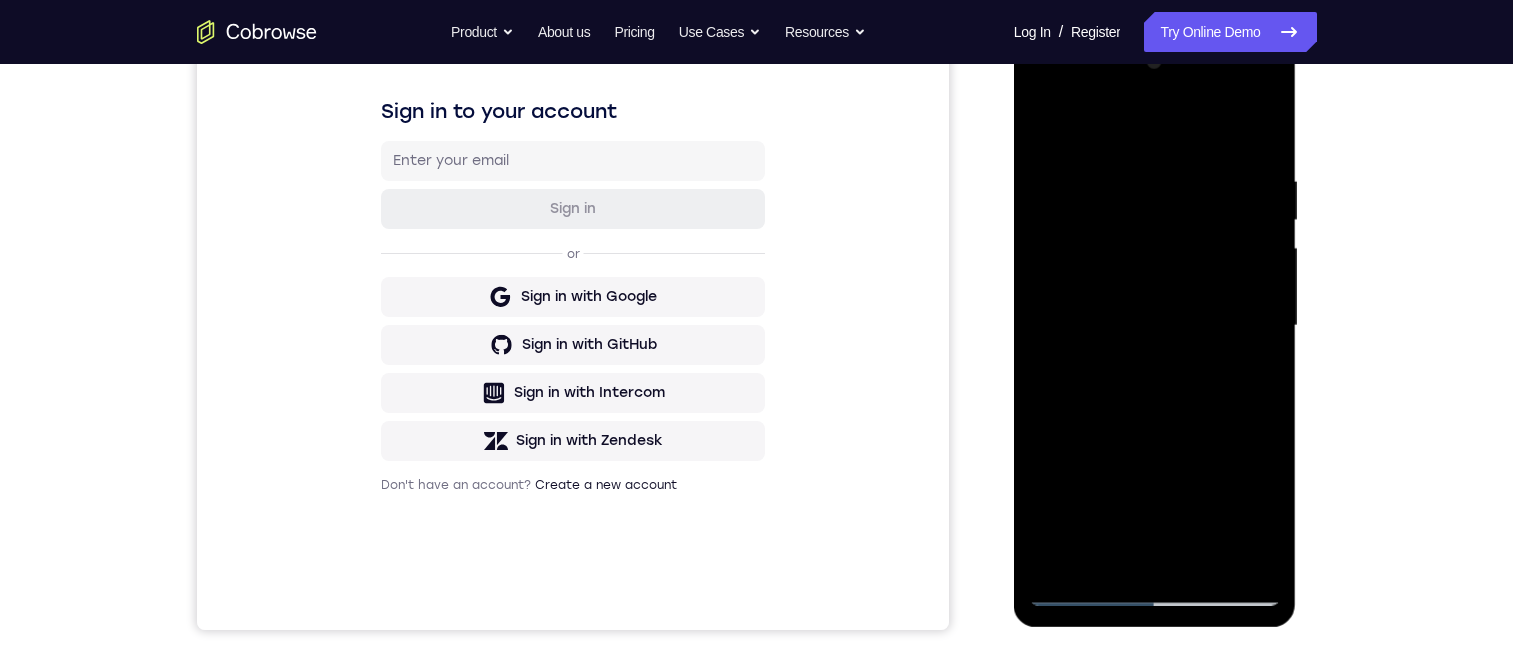 click at bounding box center [1155, 326] 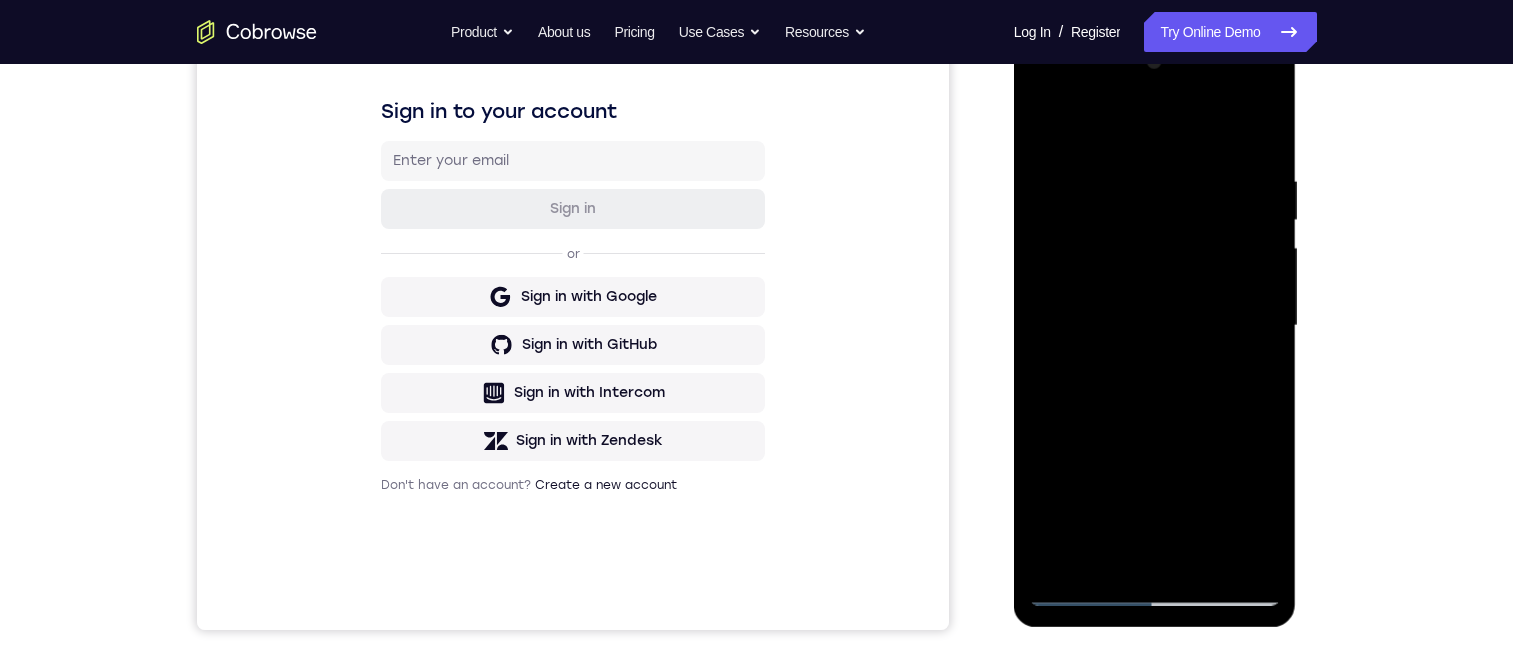 click at bounding box center (1155, 326) 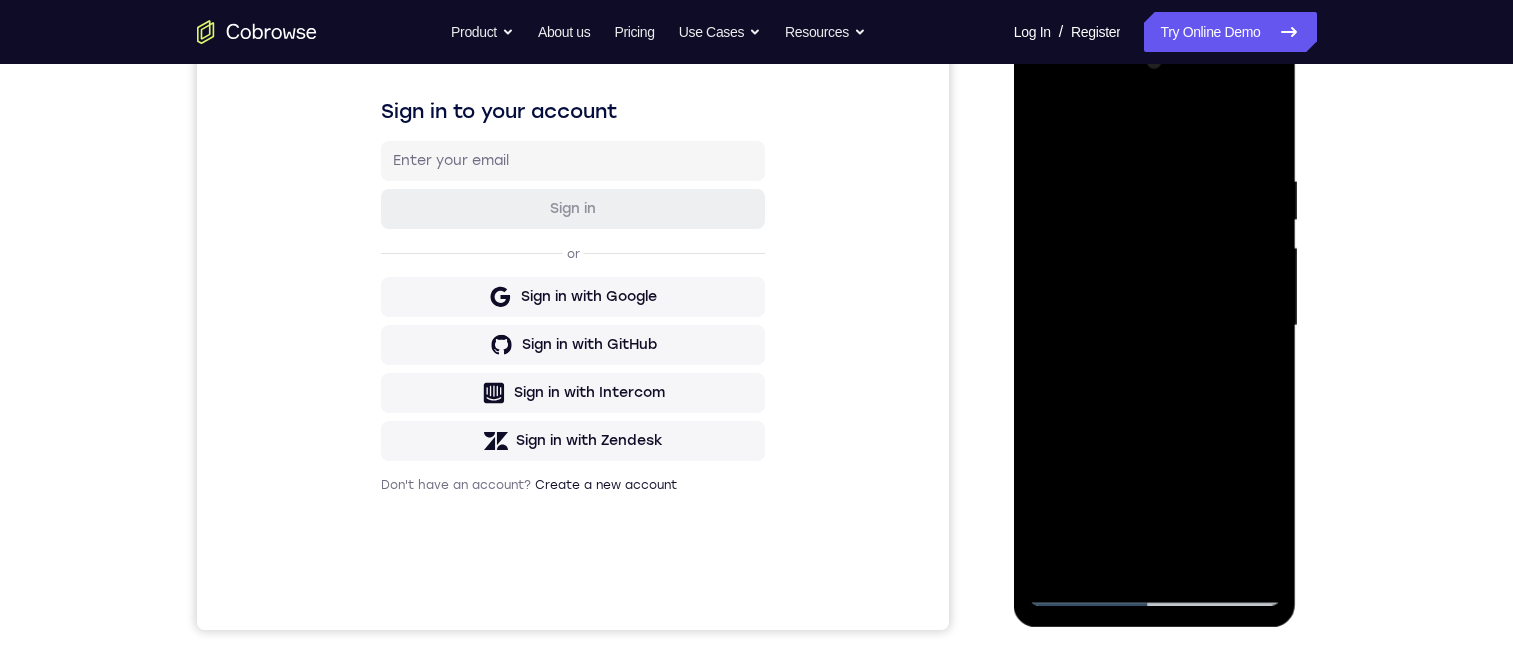 click at bounding box center [1155, 326] 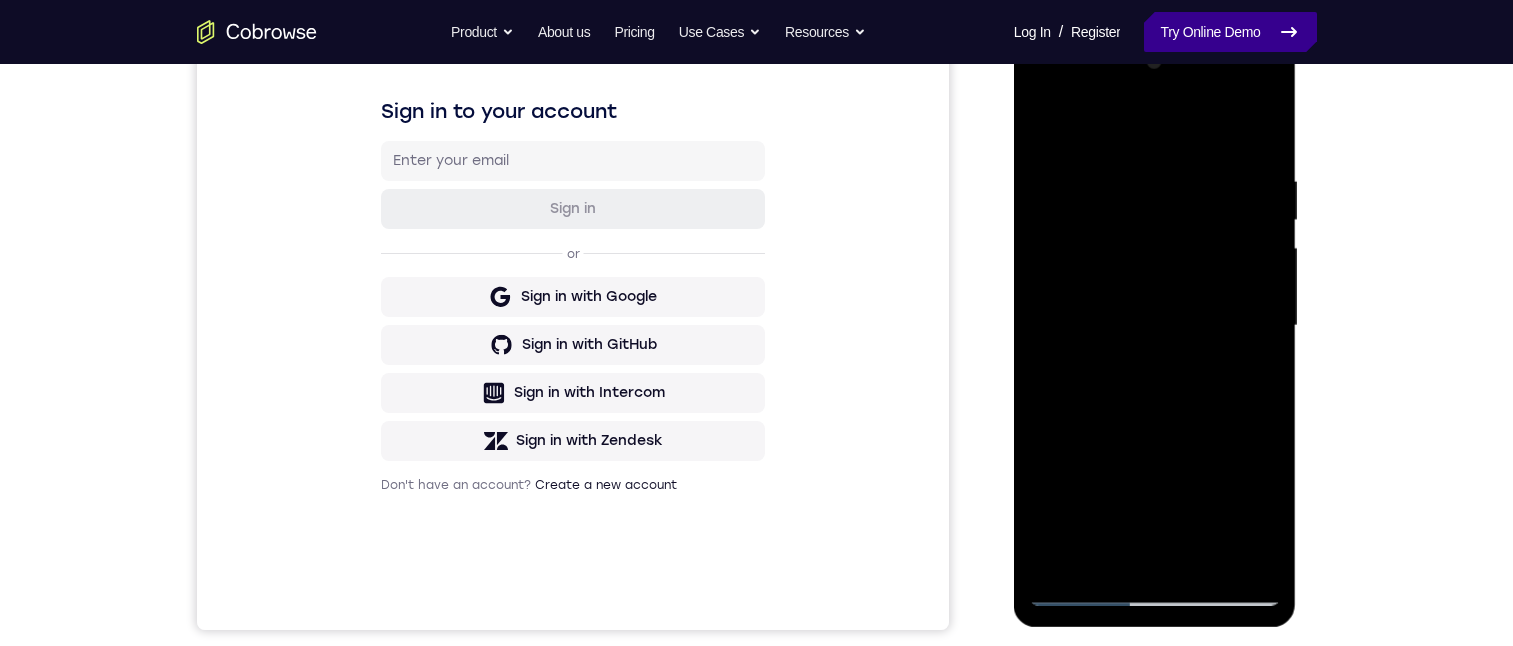 click on "Try Online Demo" at bounding box center (1230, 32) 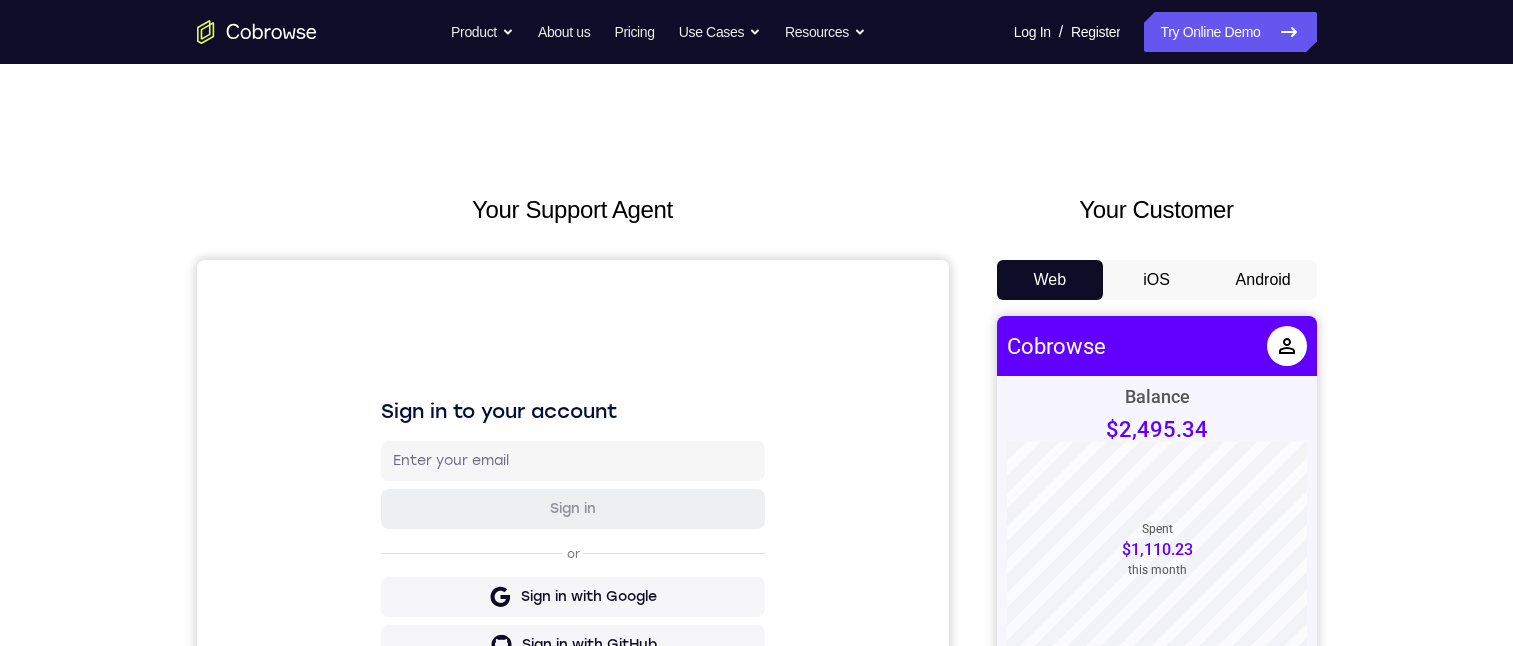 scroll, scrollTop: 100, scrollLeft: 0, axis: vertical 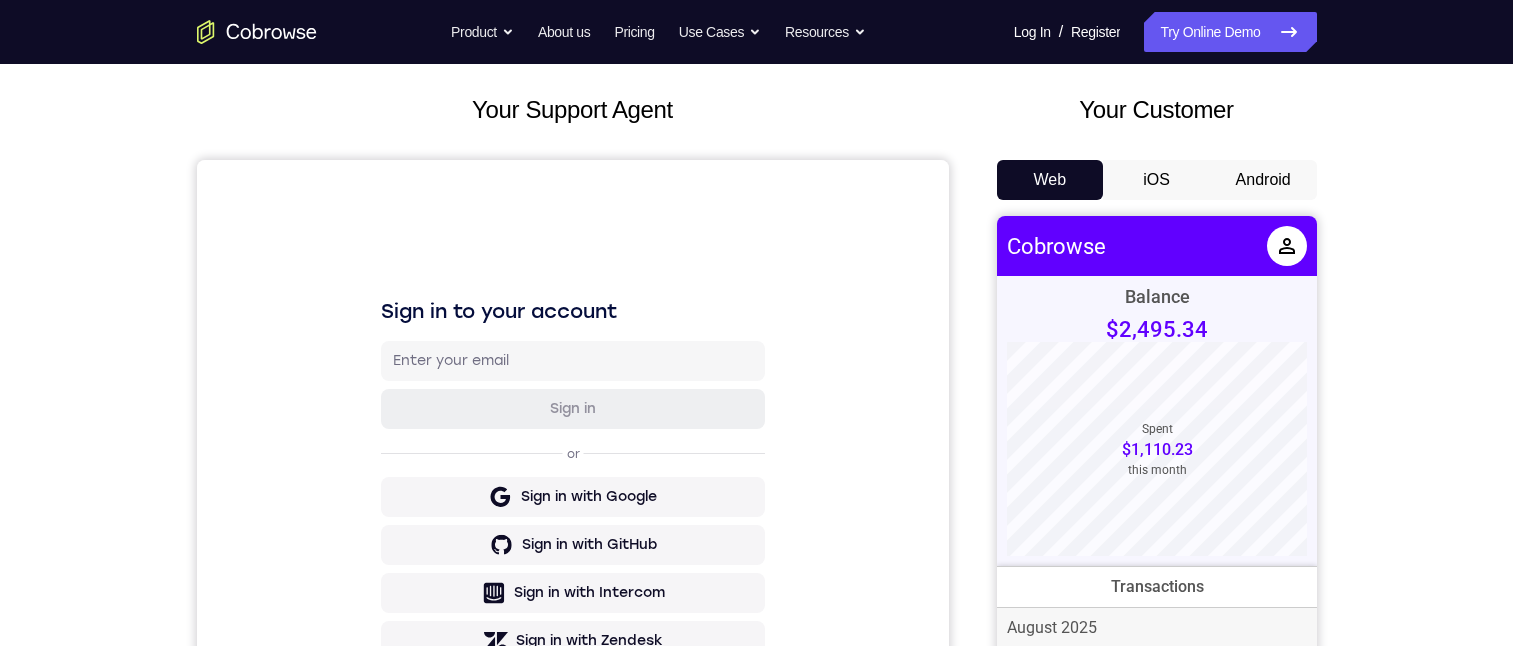 click on "Android" at bounding box center [1263, 180] 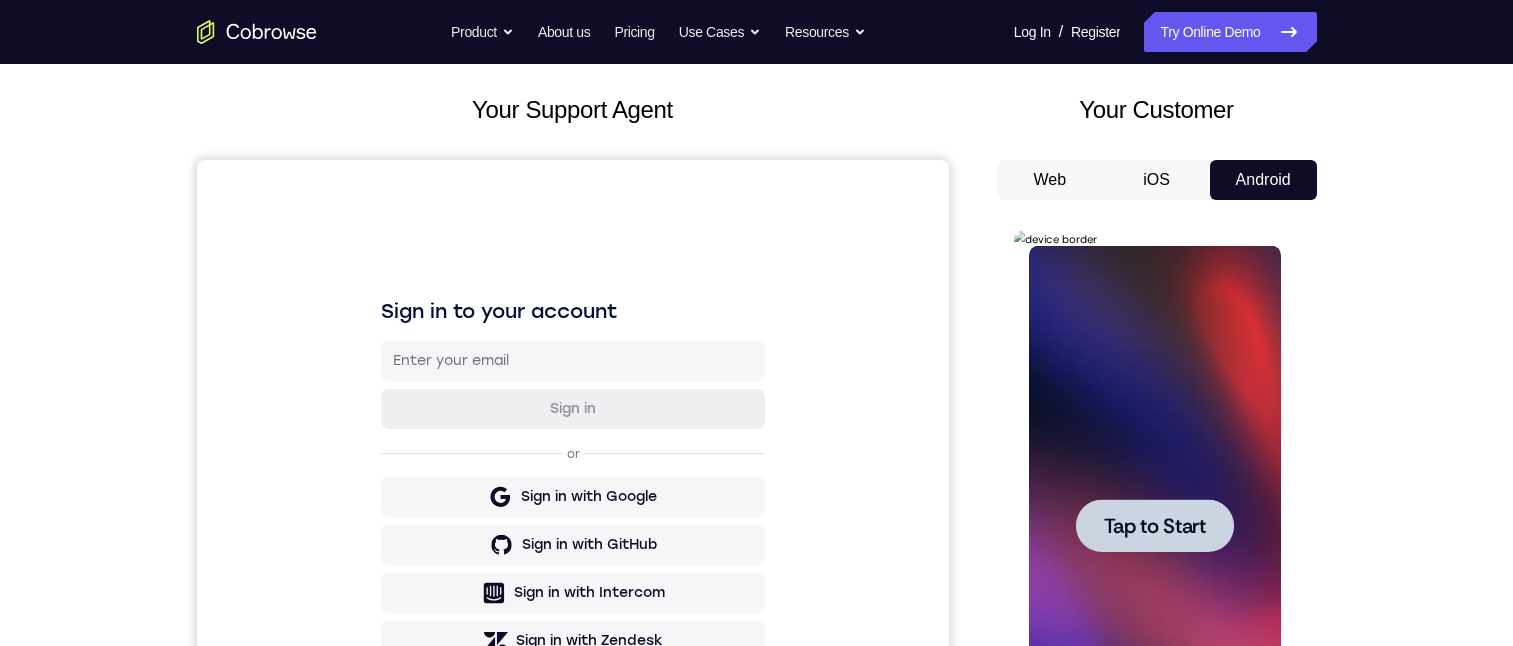 scroll, scrollTop: 0, scrollLeft: 0, axis: both 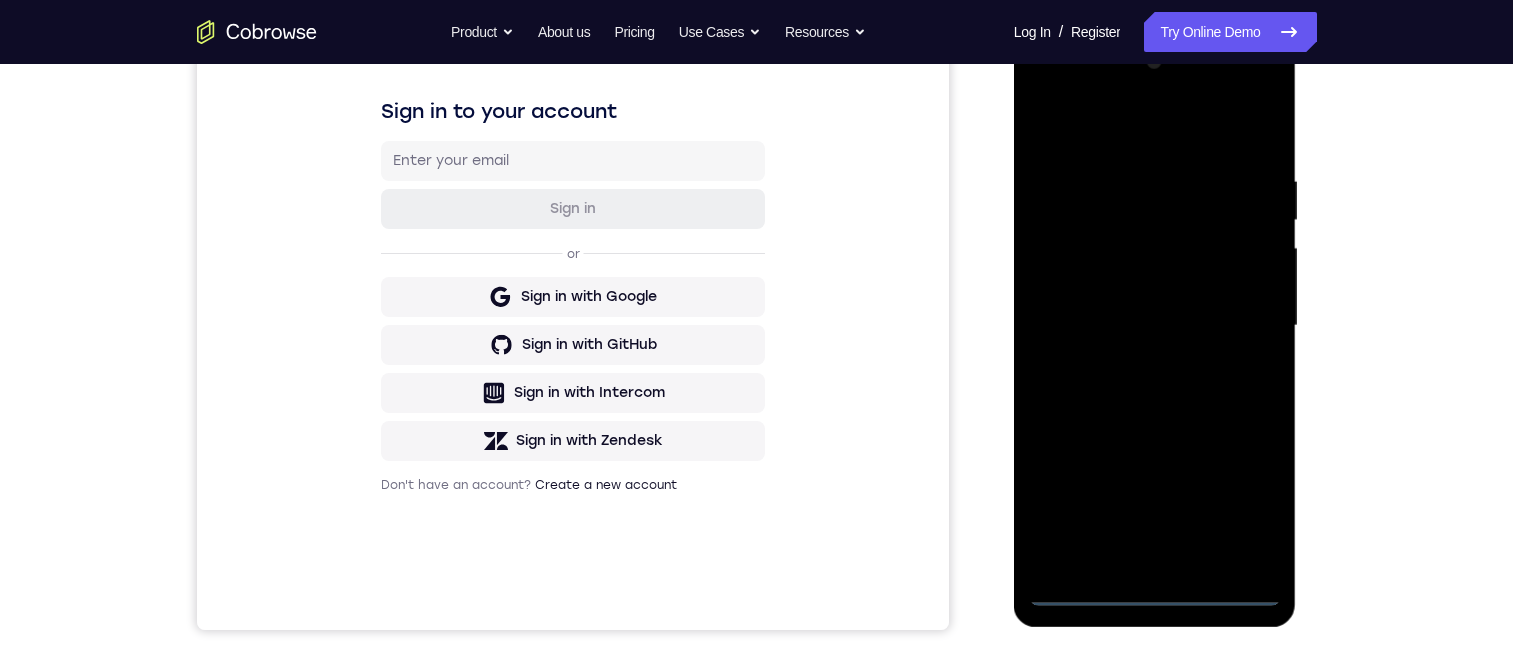 click at bounding box center [1155, 326] 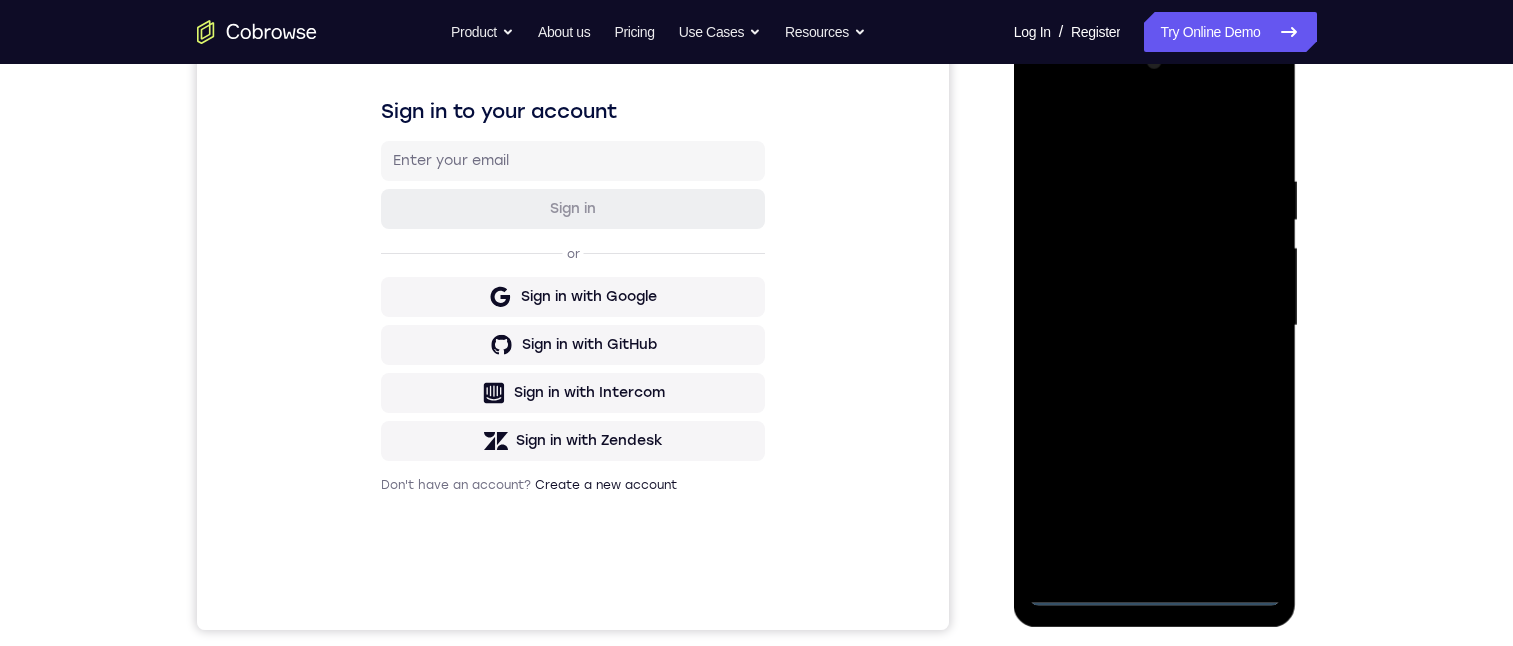 click at bounding box center (1155, 326) 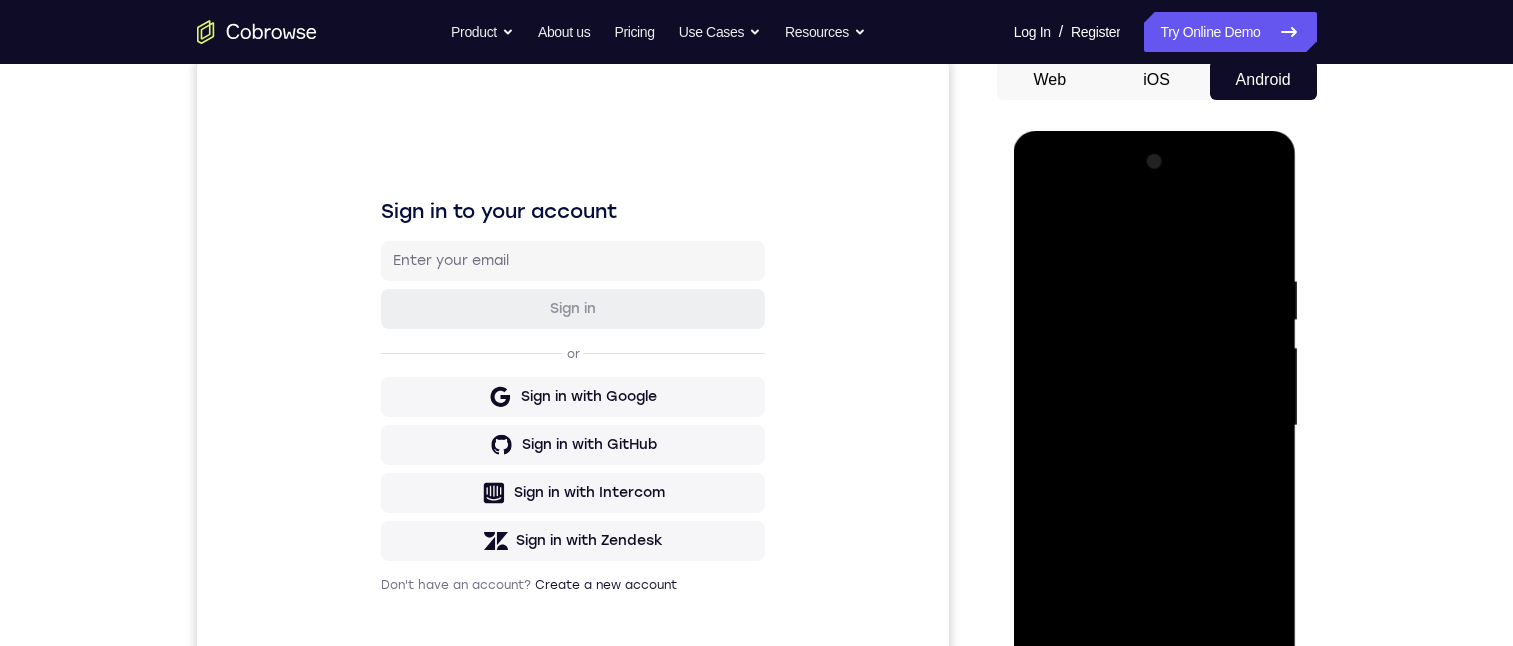 click at bounding box center (1155, 426) 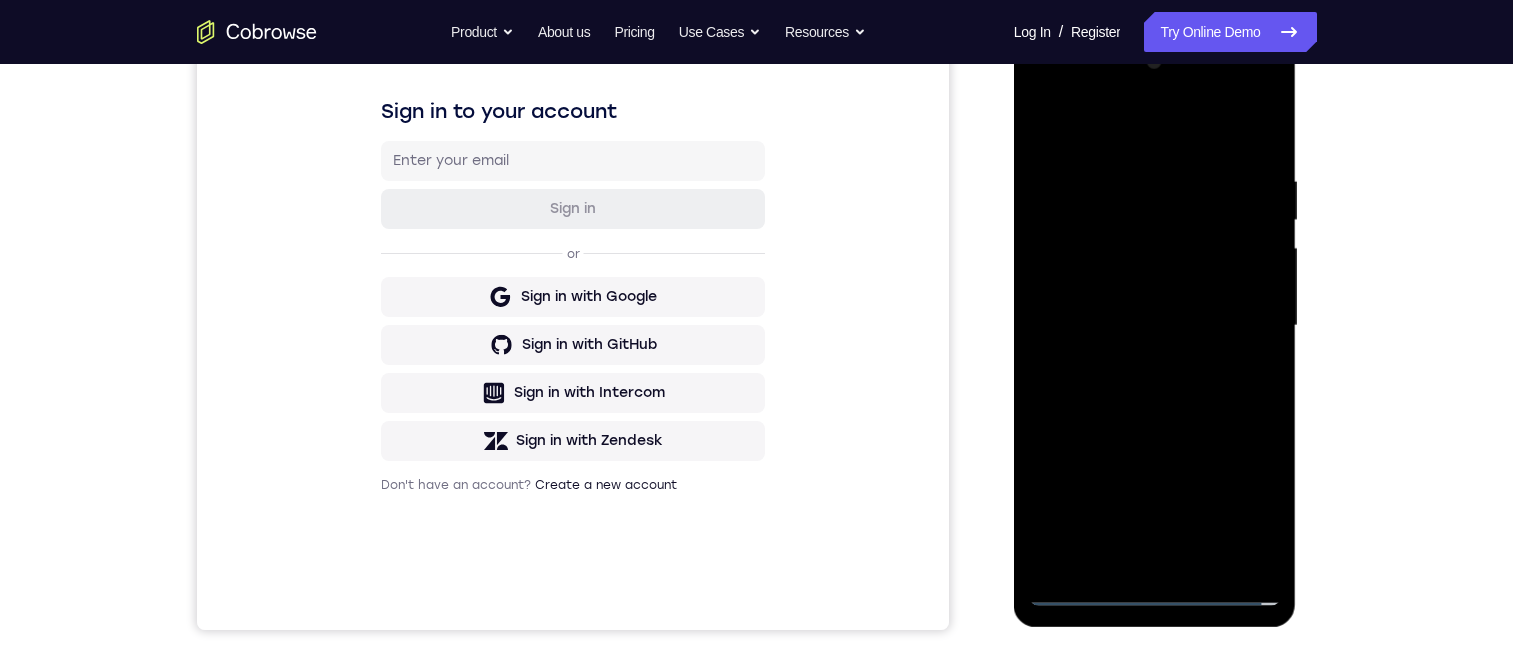 click at bounding box center [1155, 326] 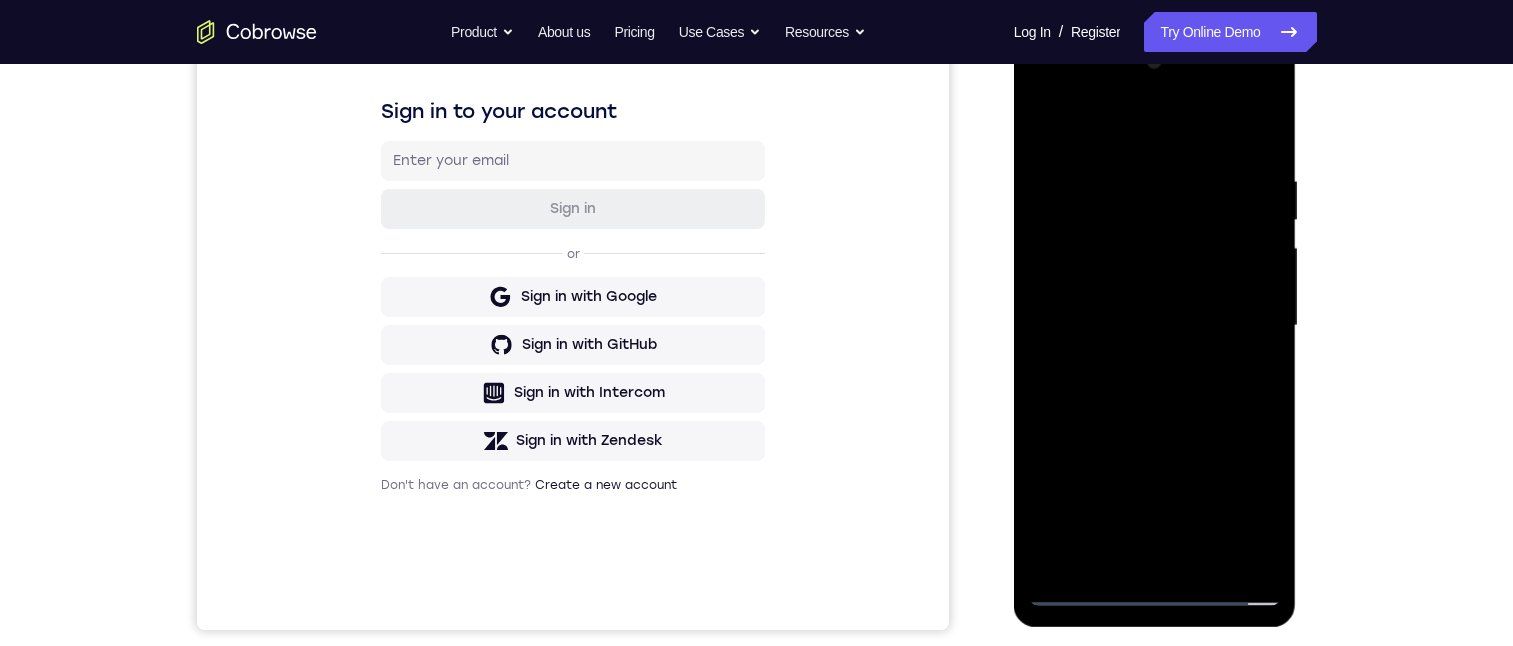 click at bounding box center (1155, 326) 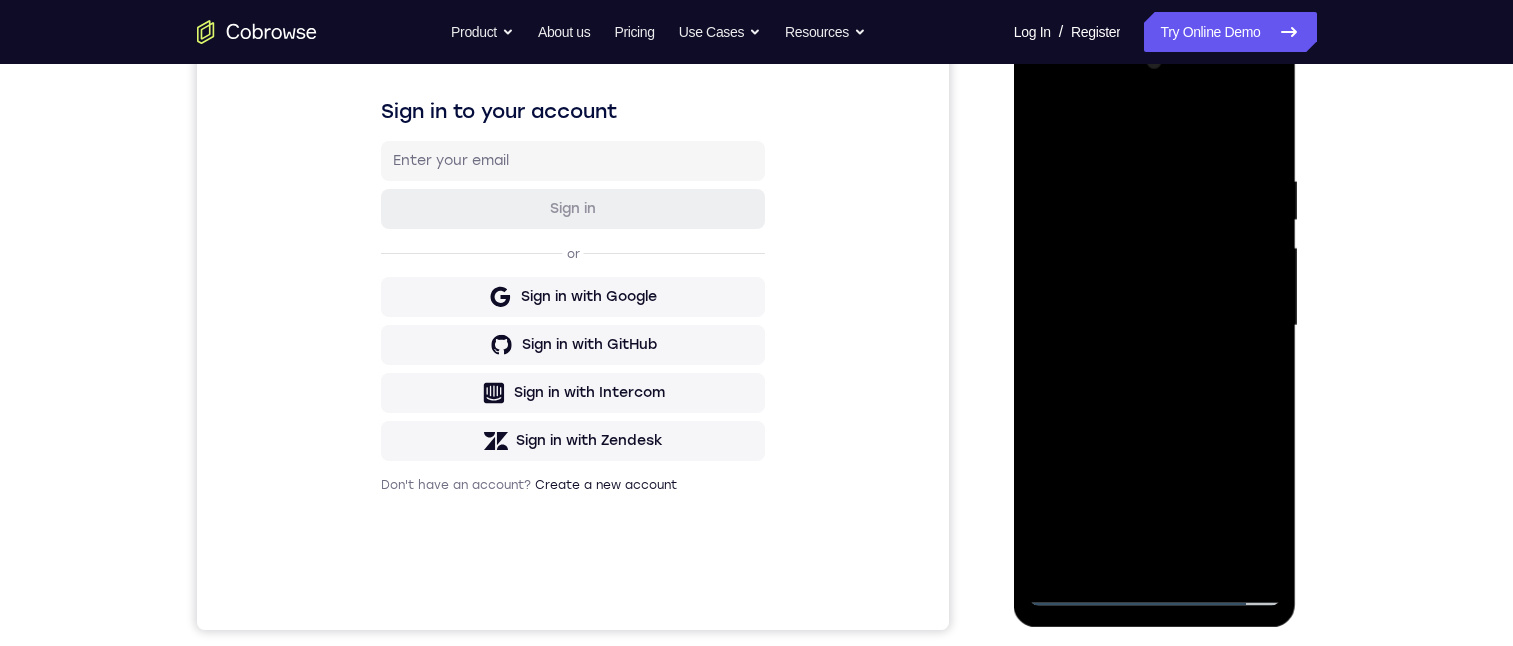 click at bounding box center [1155, 326] 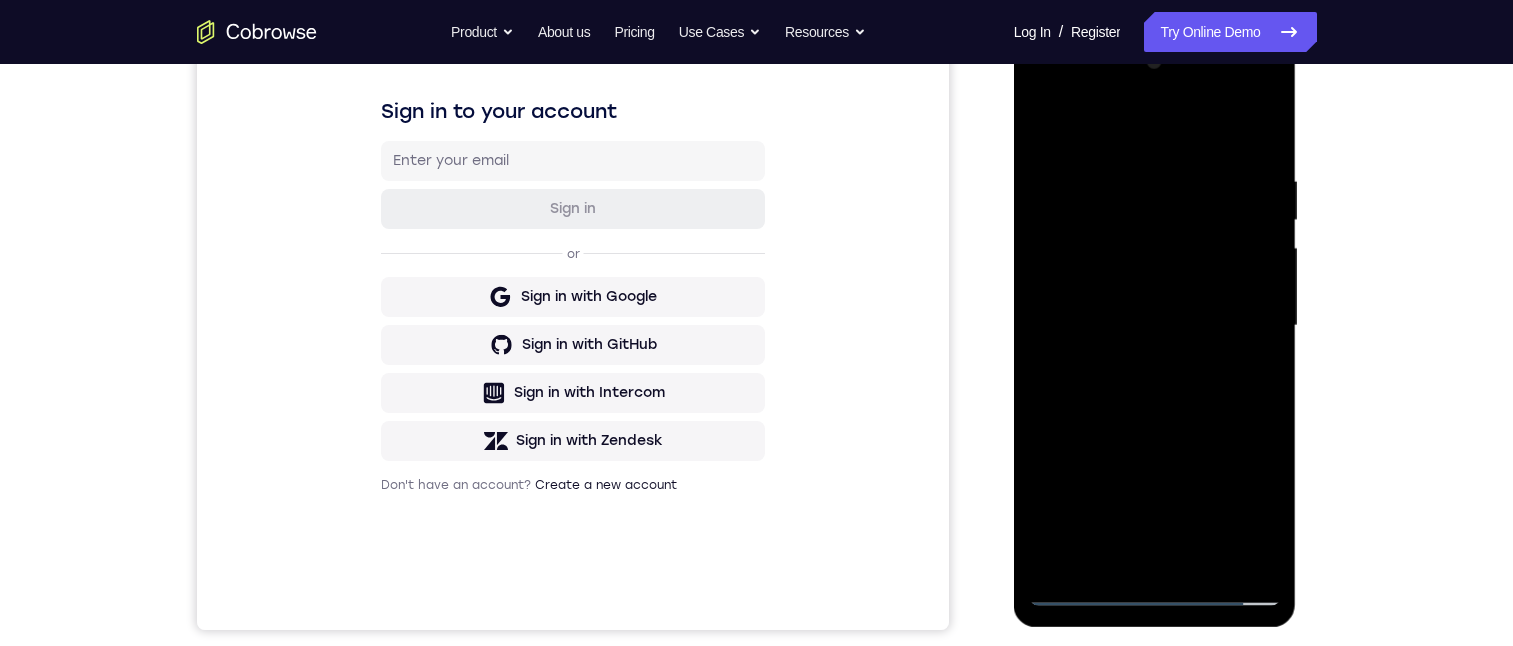 click at bounding box center [1155, 326] 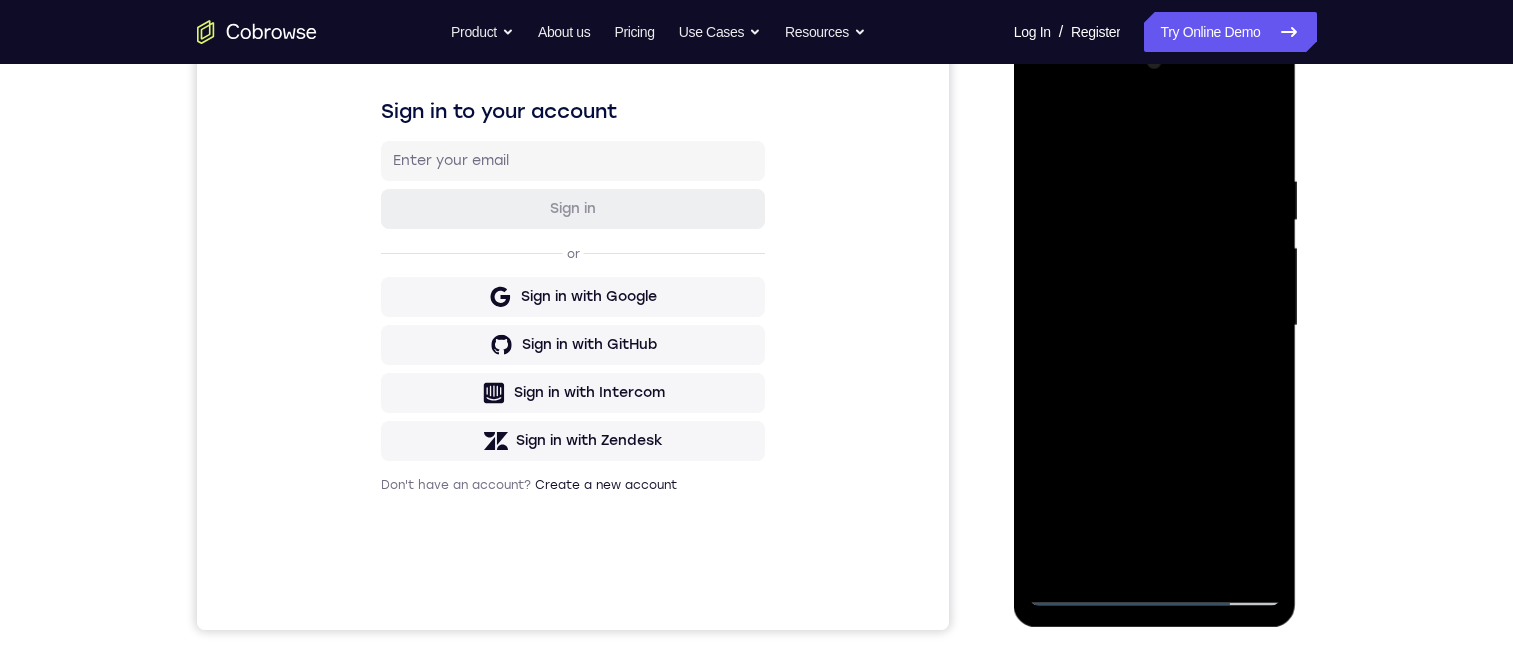 click at bounding box center [1155, 326] 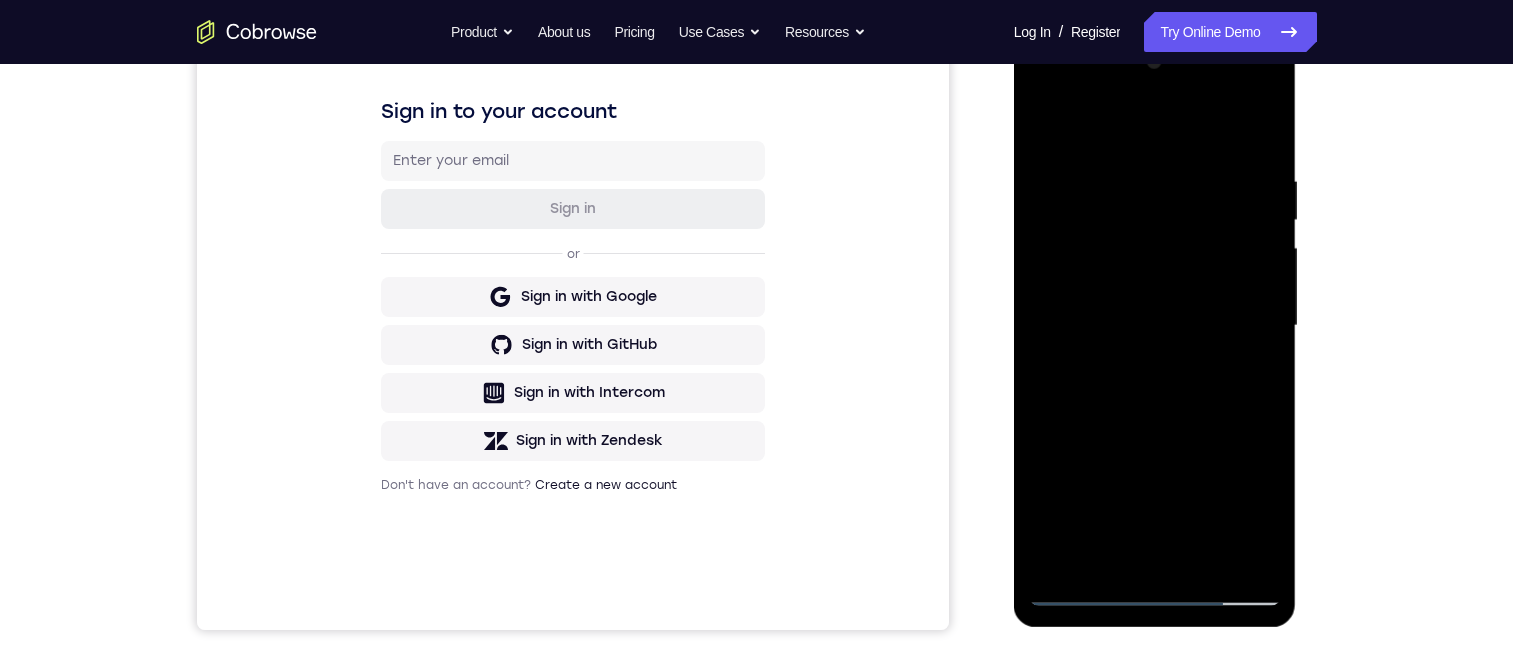 click at bounding box center (1155, 326) 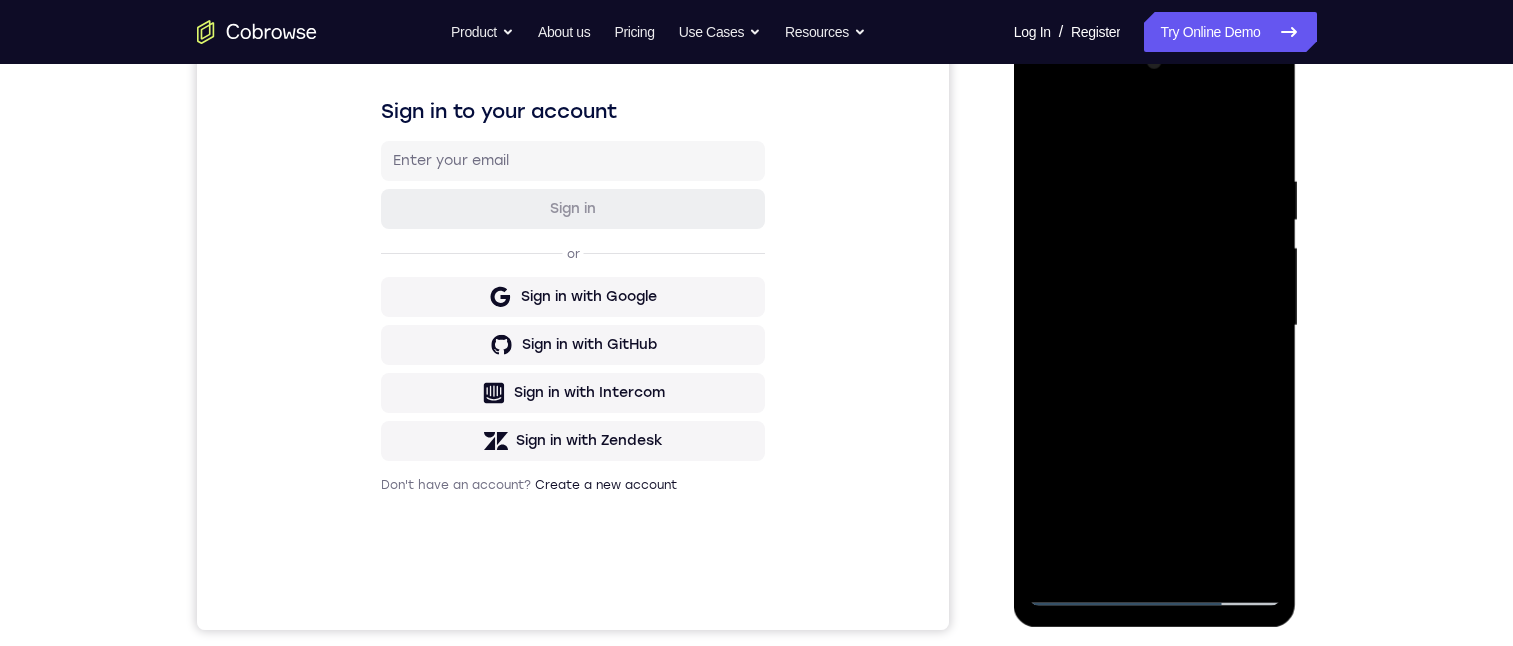 drag, startPoint x: 1275, startPoint y: 131, endPoint x: 1048, endPoint y: 91, distance: 230.49728 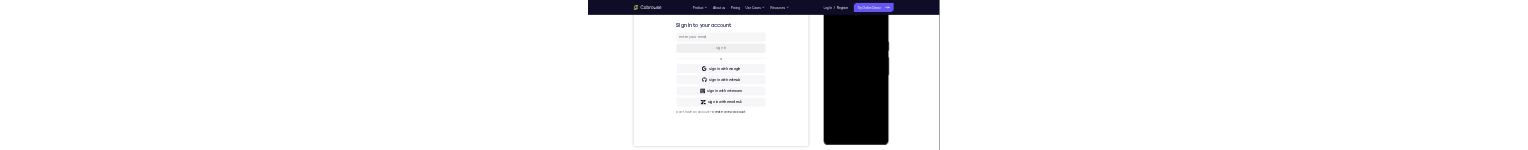 scroll, scrollTop: 0, scrollLeft: 0, axis: both 